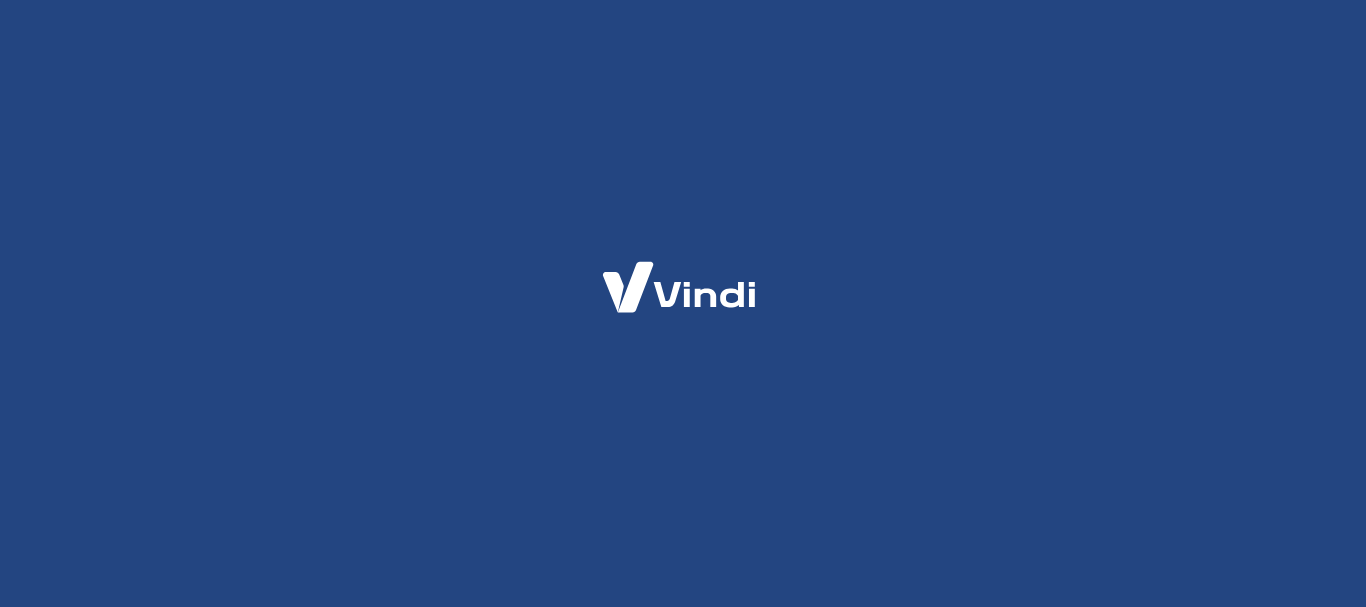 scroll, scrollTop: 0, scrollLeft: 0, axis: both 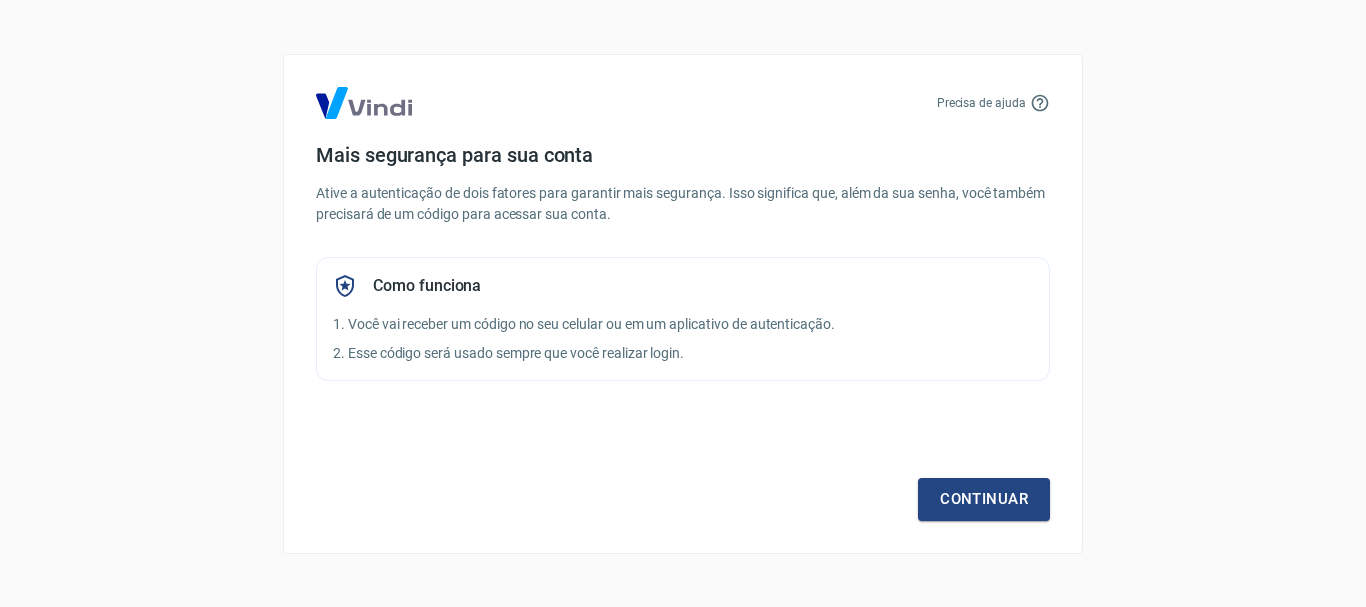 click 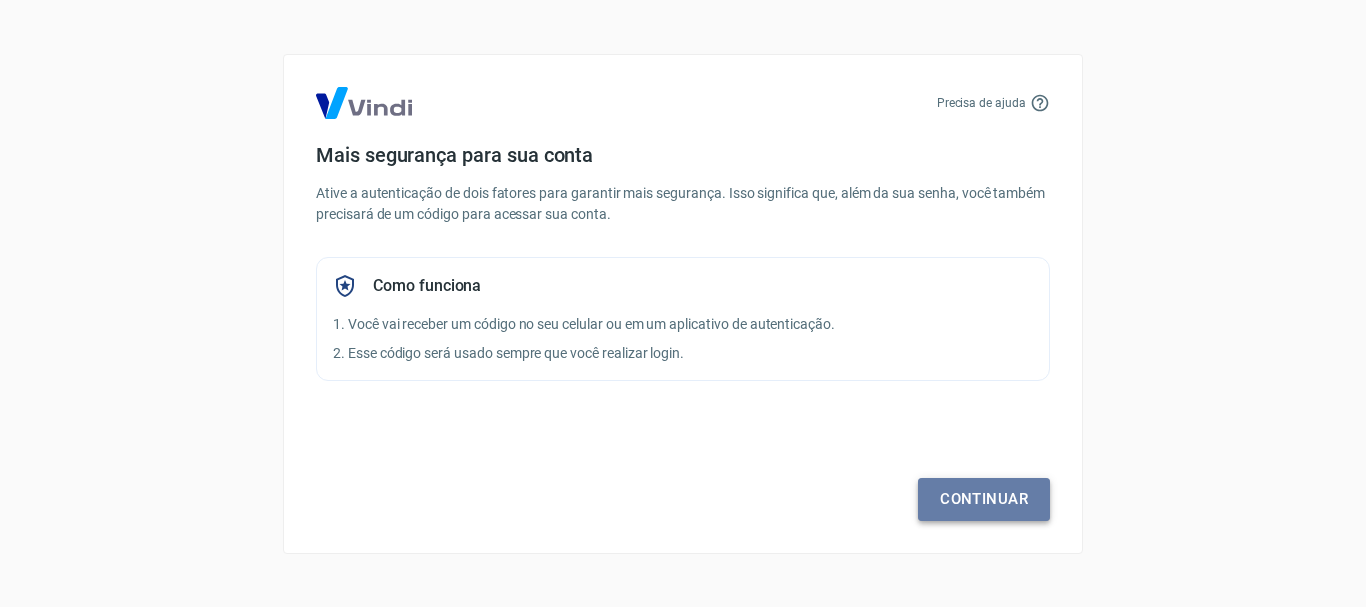 click on "Continuar" at bounding box center [984, 499] 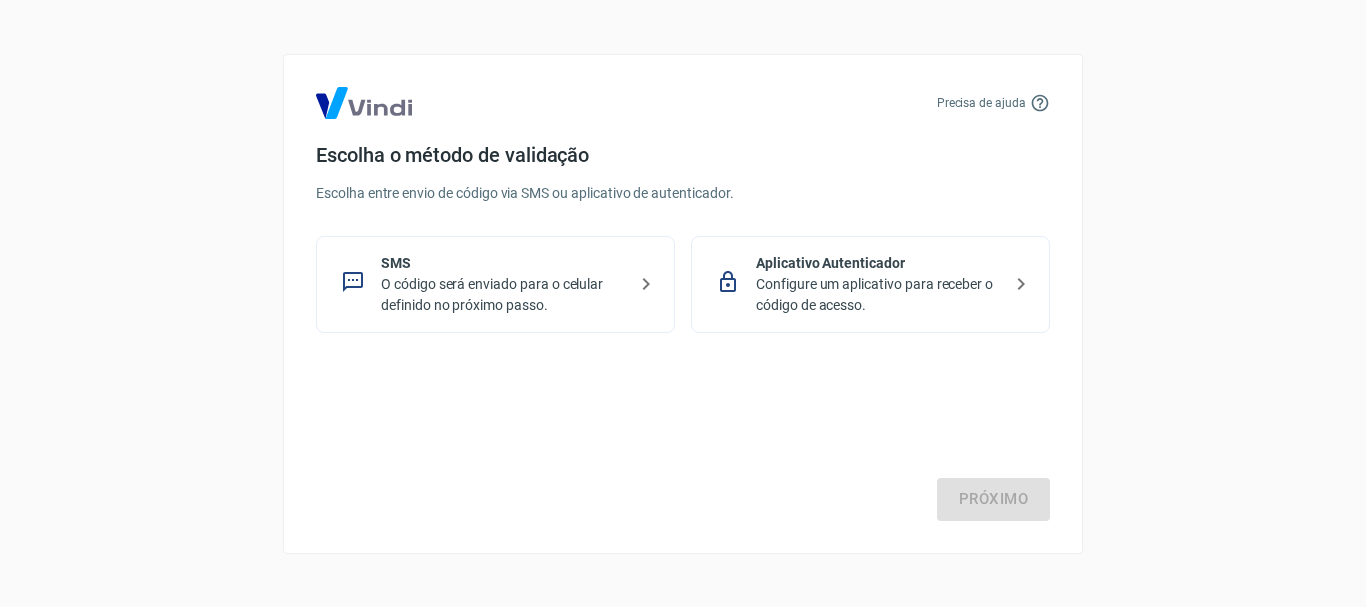 click on "O código será enviado para o celular definido no próximo passo." at bounding box center [503, 295] 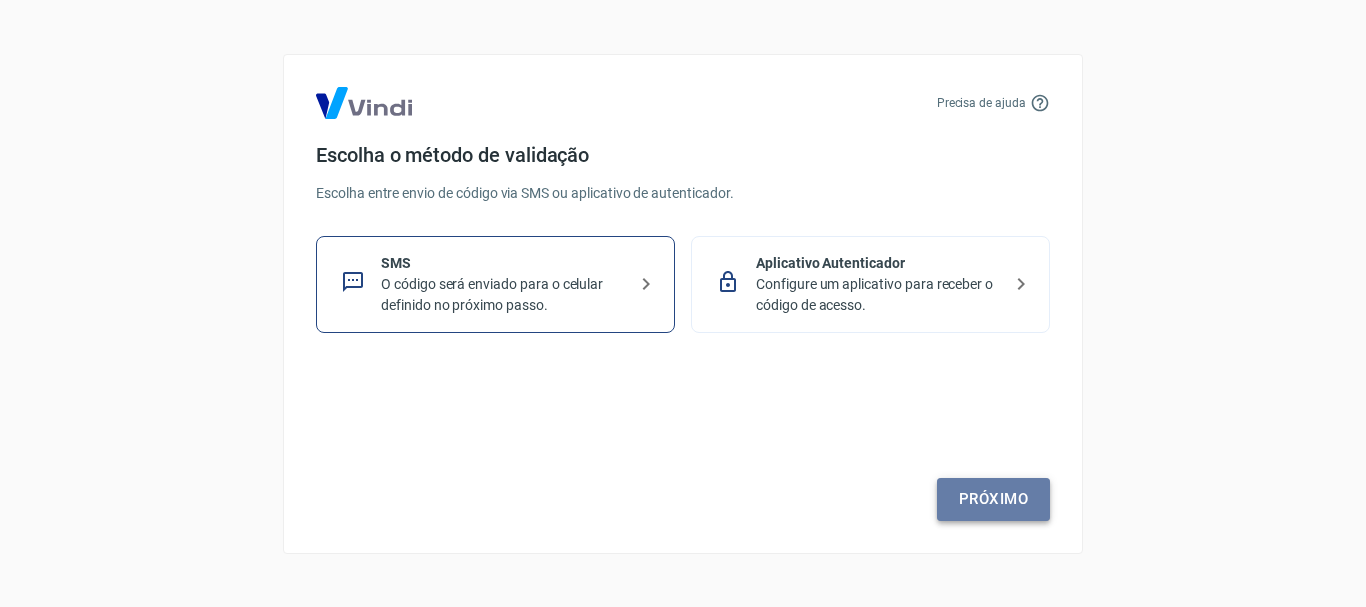 click on "Próximo" at bounding box center [993, 499] 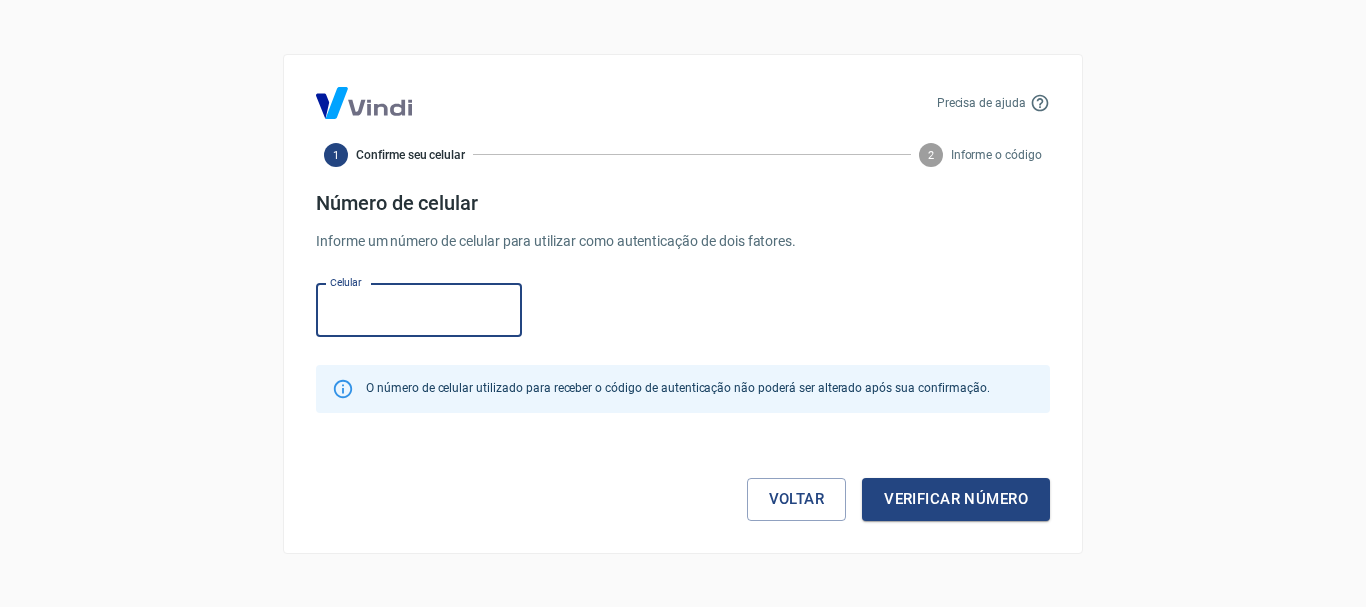 click on "Celular" at bounding box center [419, 310] 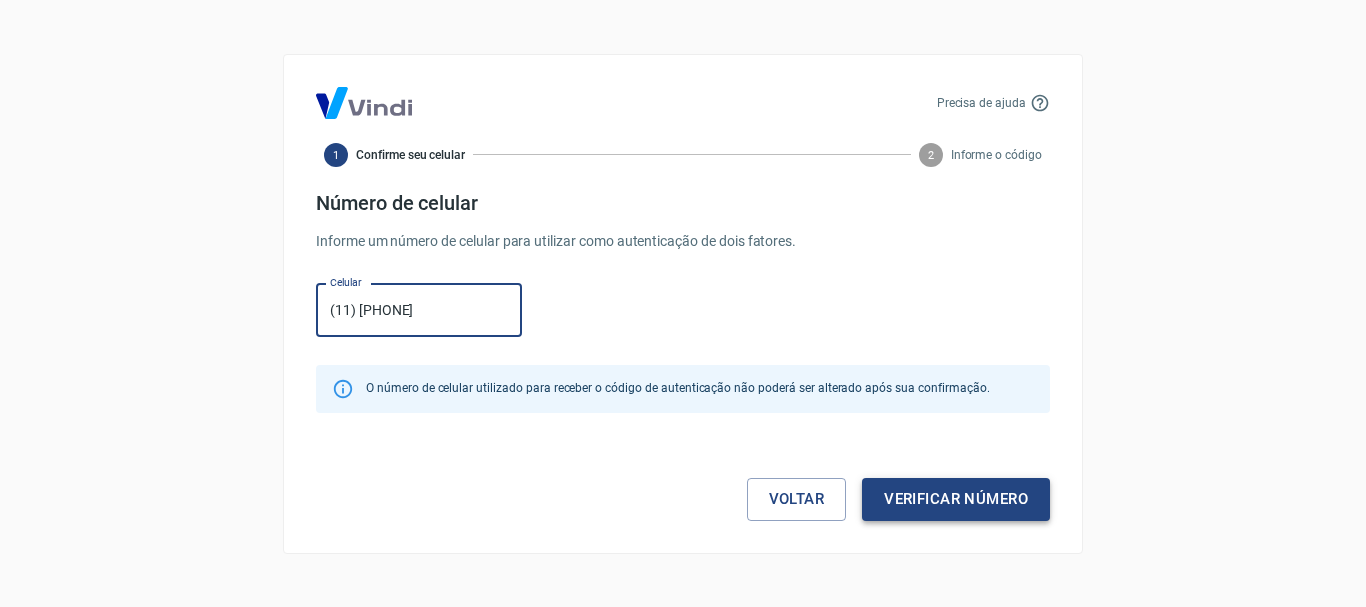 type on "[PHONE]" 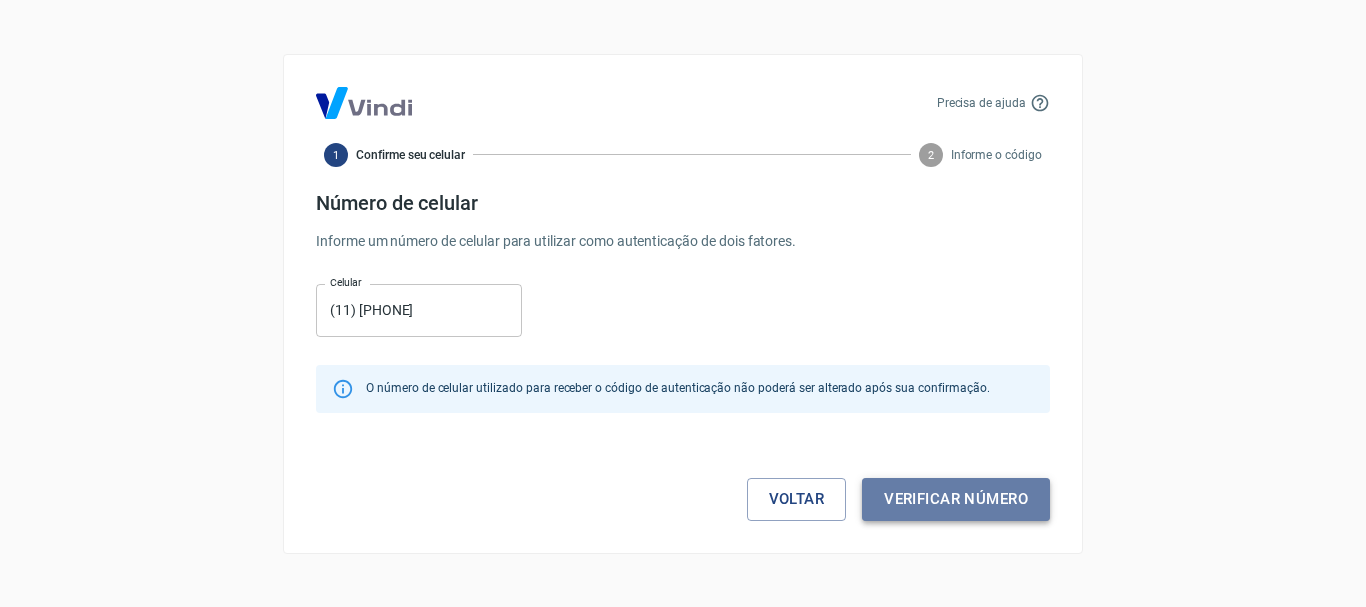 click on "Verificar número" at bounding box center (956, 499) 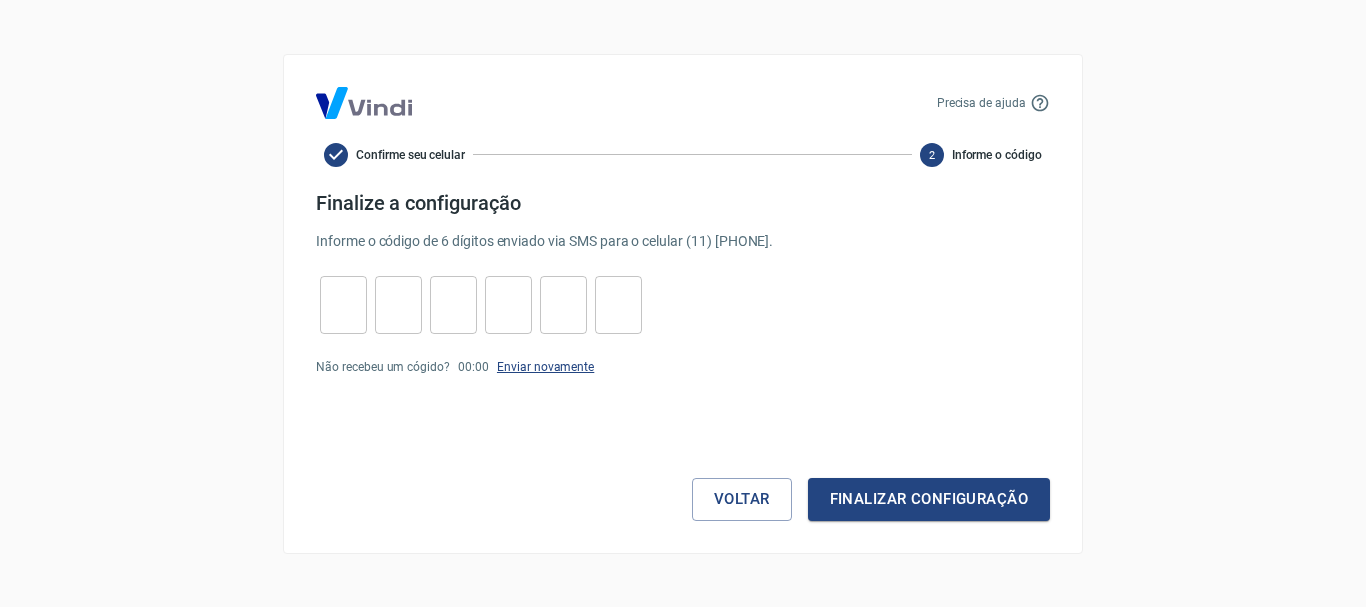 click on "Enviar novamente" at bounding box center [545, 367] 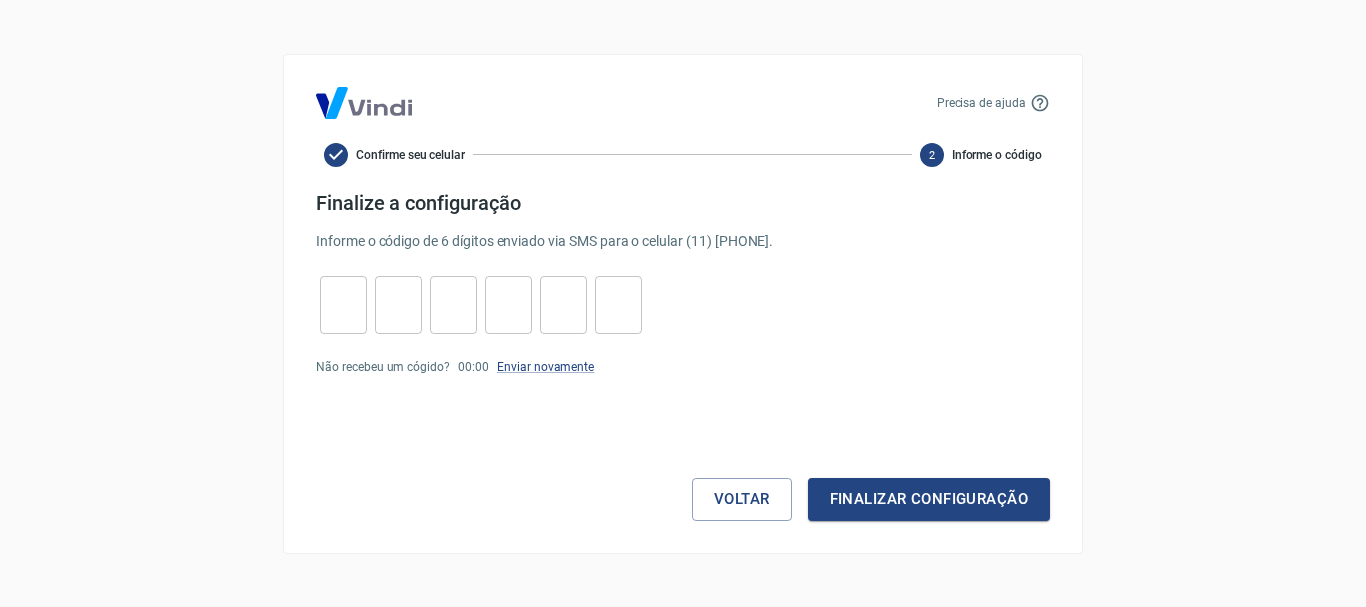 click on "Voltar Finalizar configuração" at bounding box center [683, 460] 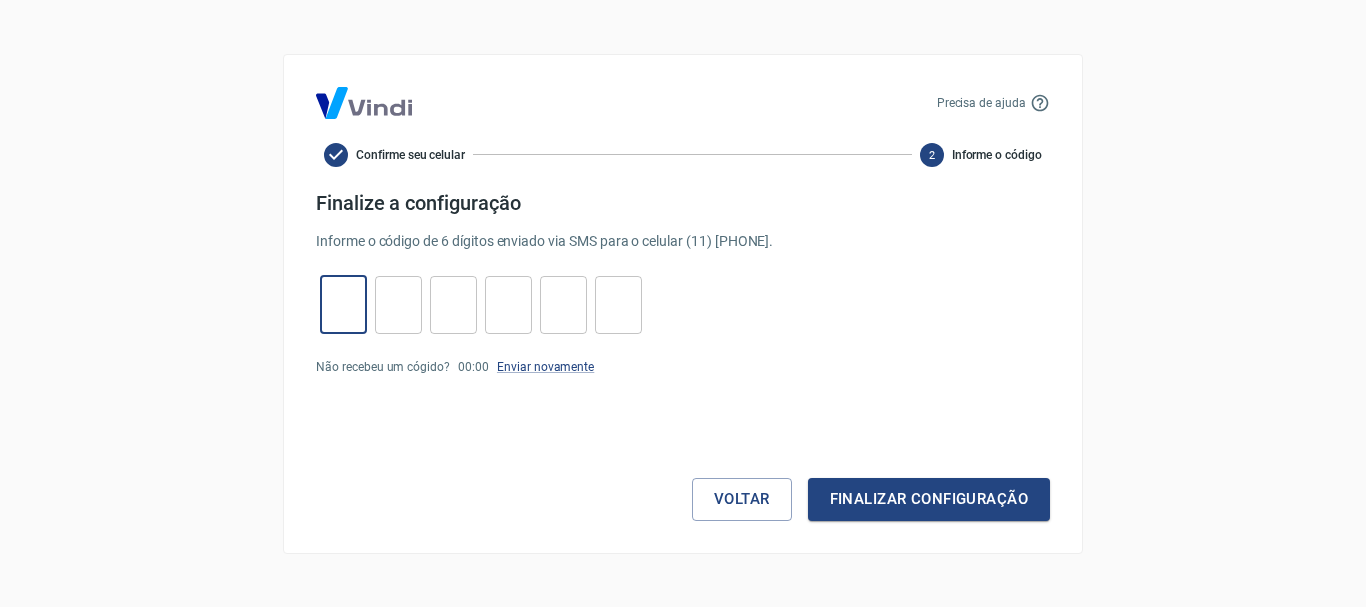 click at bounding box center [343, 304] 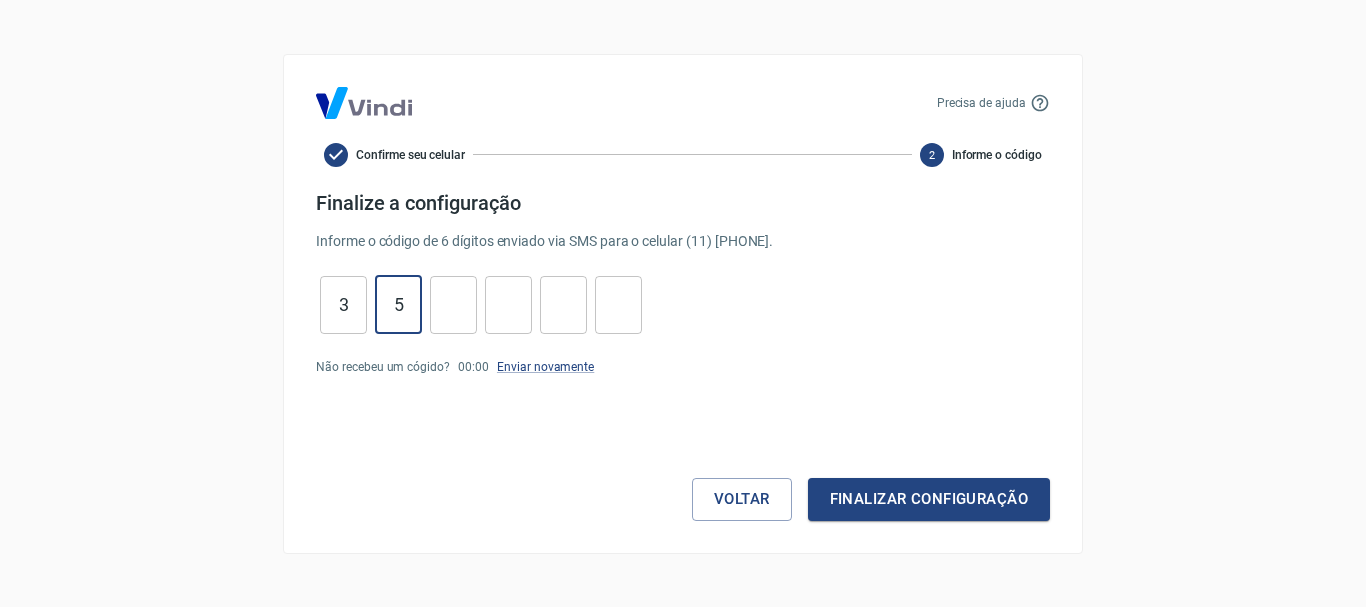 type on "5" 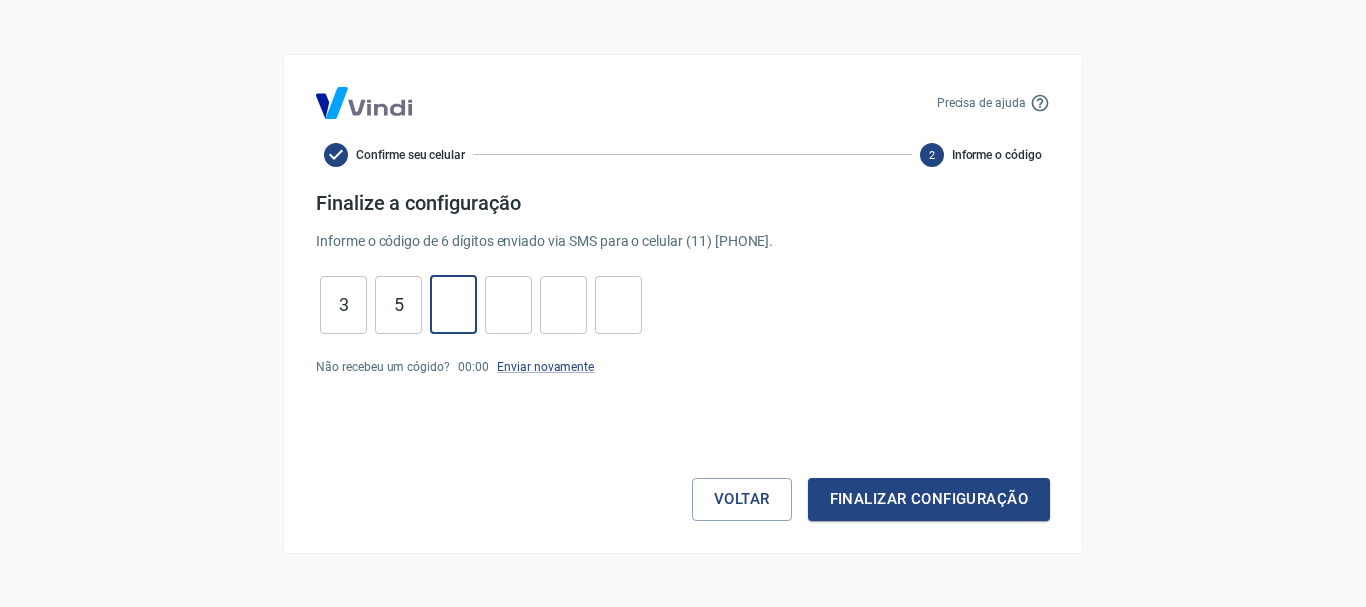 type on "4" 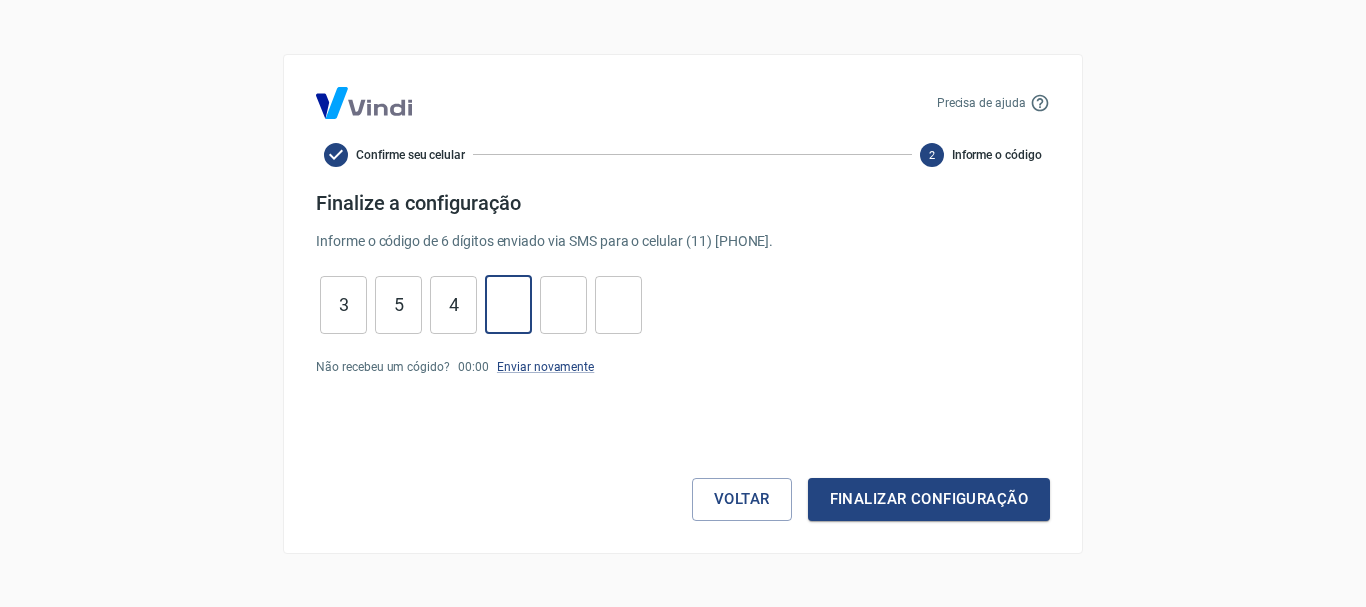 type on "3" 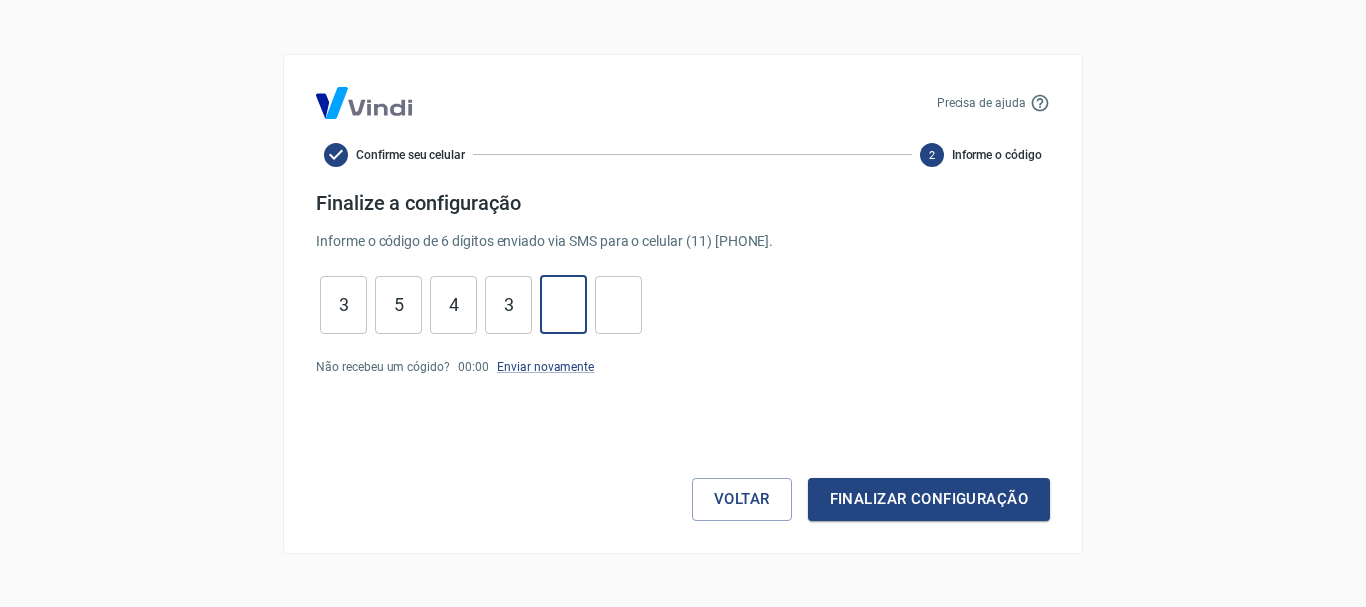 type on "2" 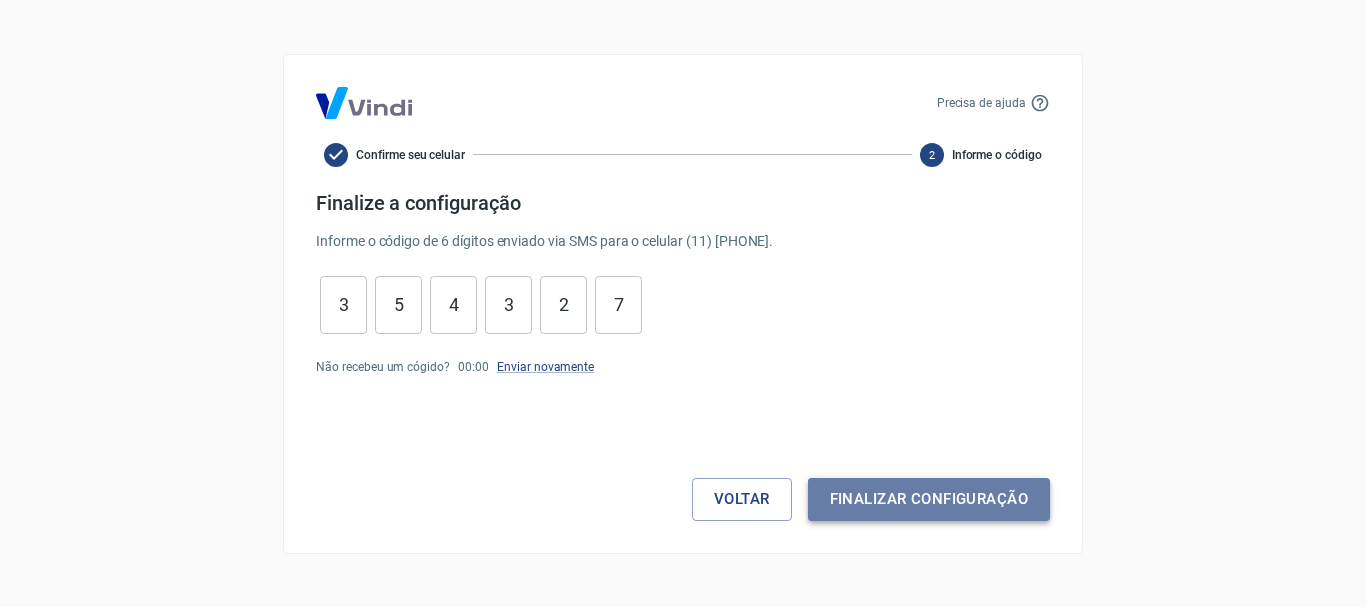 click on "Finalizar configuração" at bounding box center [929, 499] 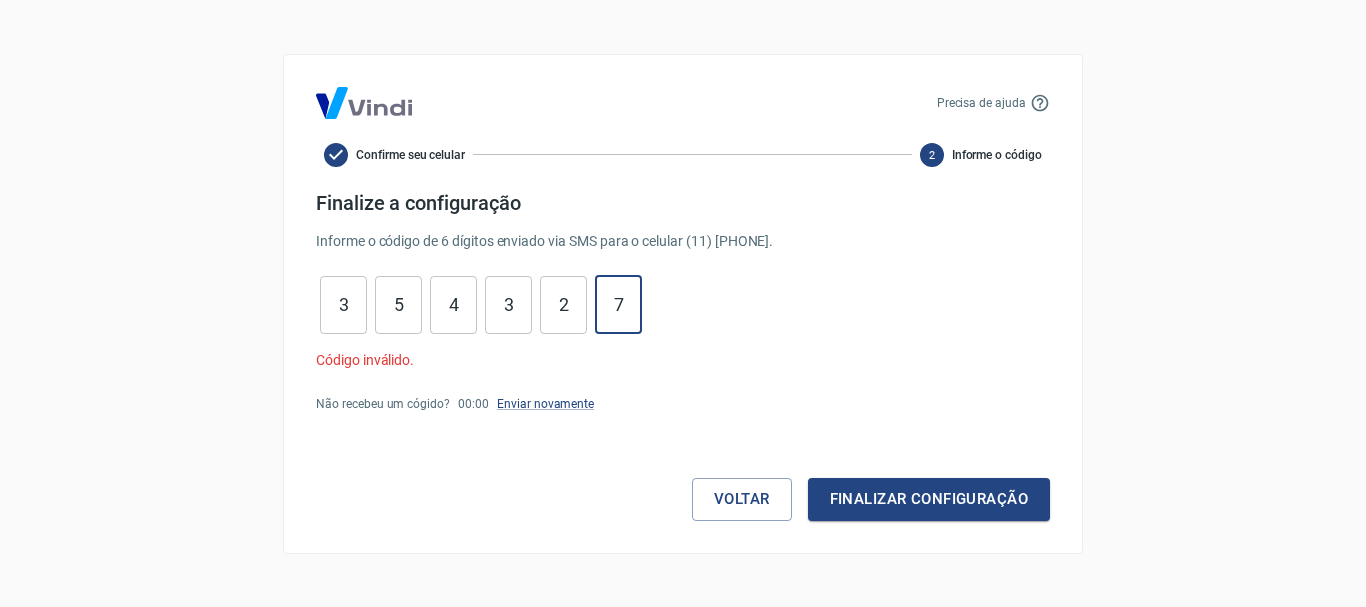 click on "7" at bounding box center (618, 304) 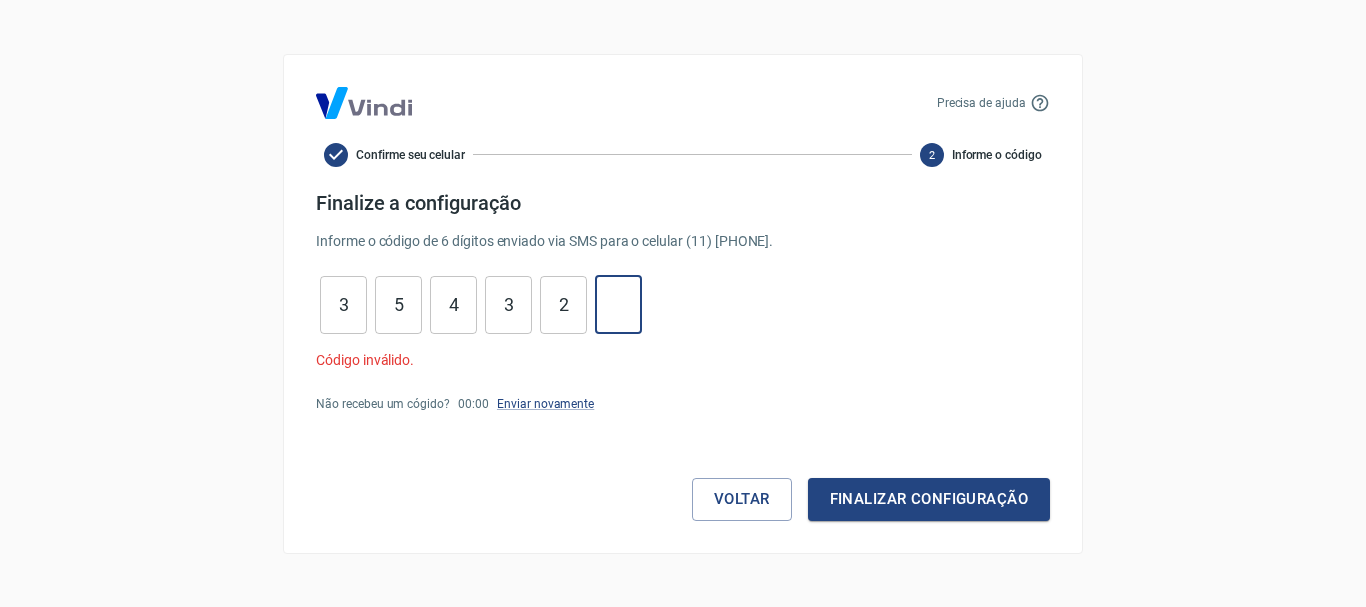 type 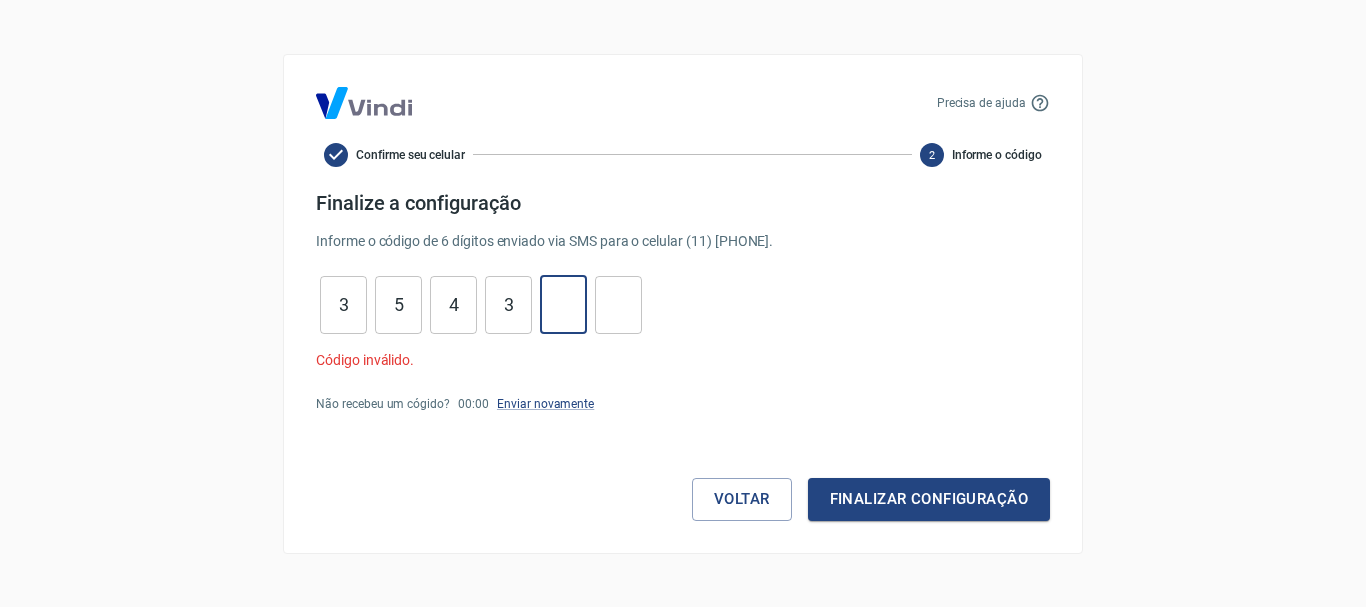 type 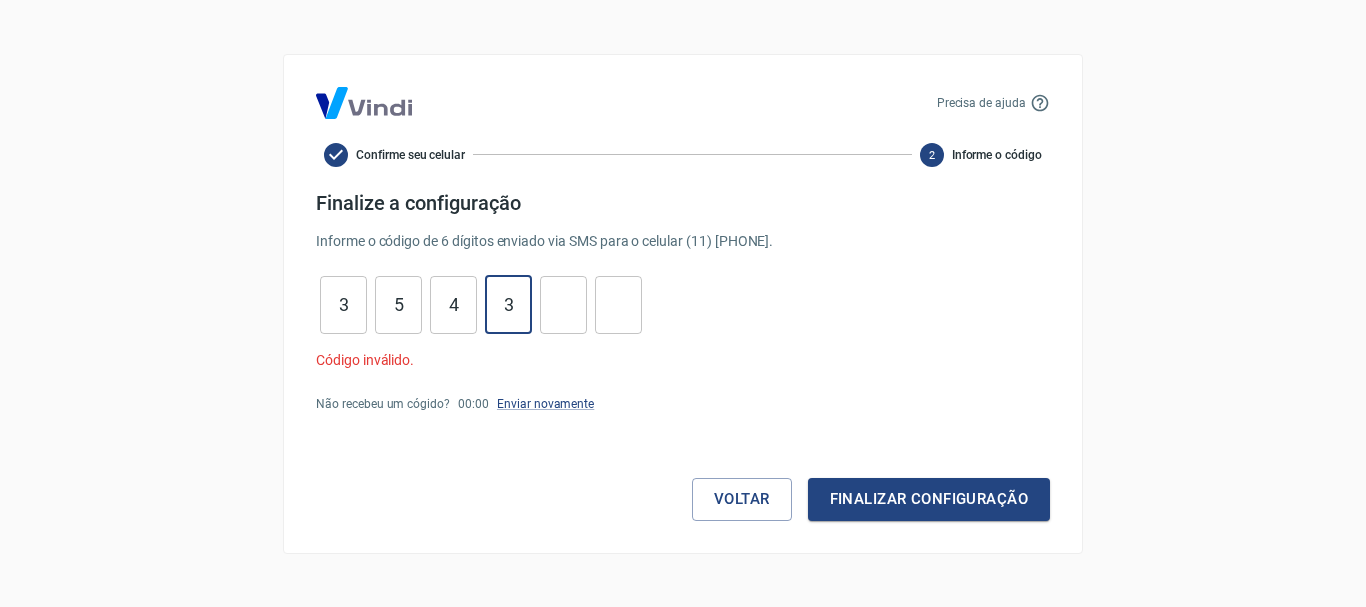 type on "3" 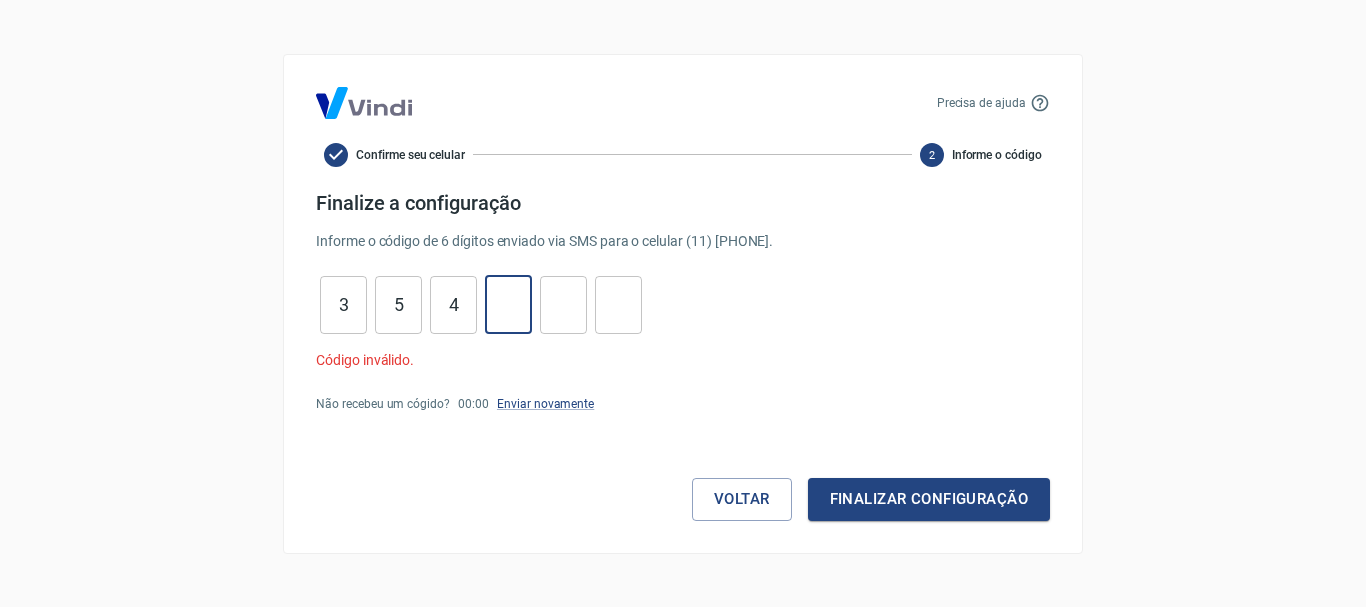 type 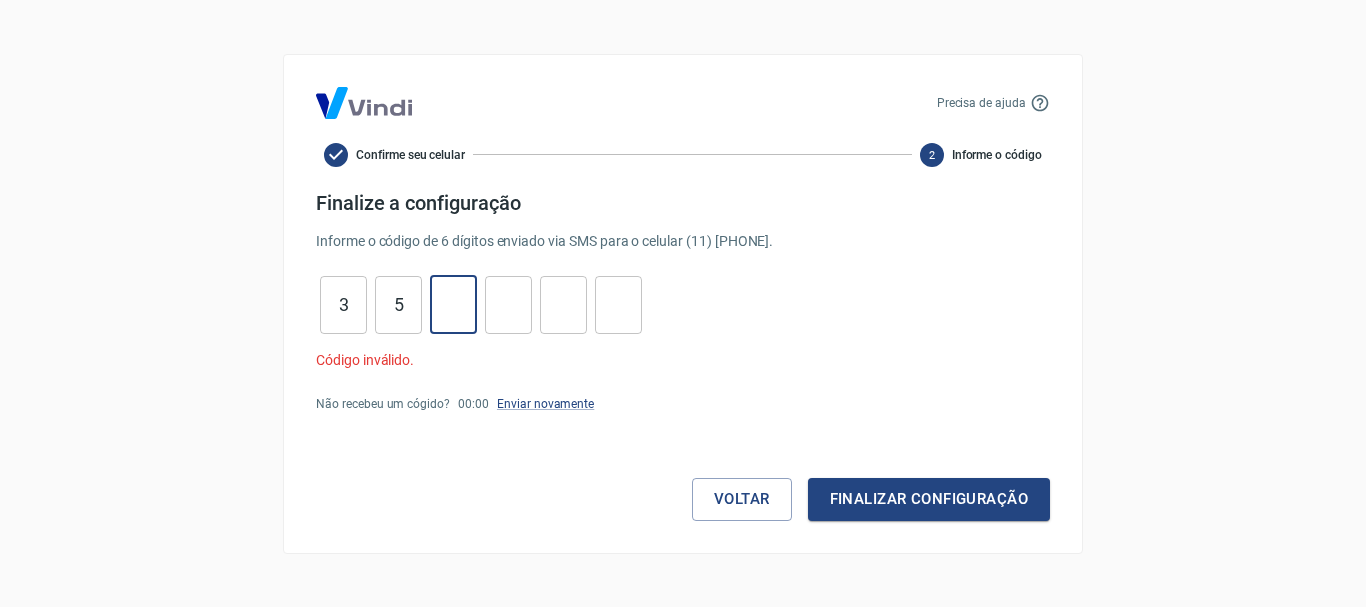 type 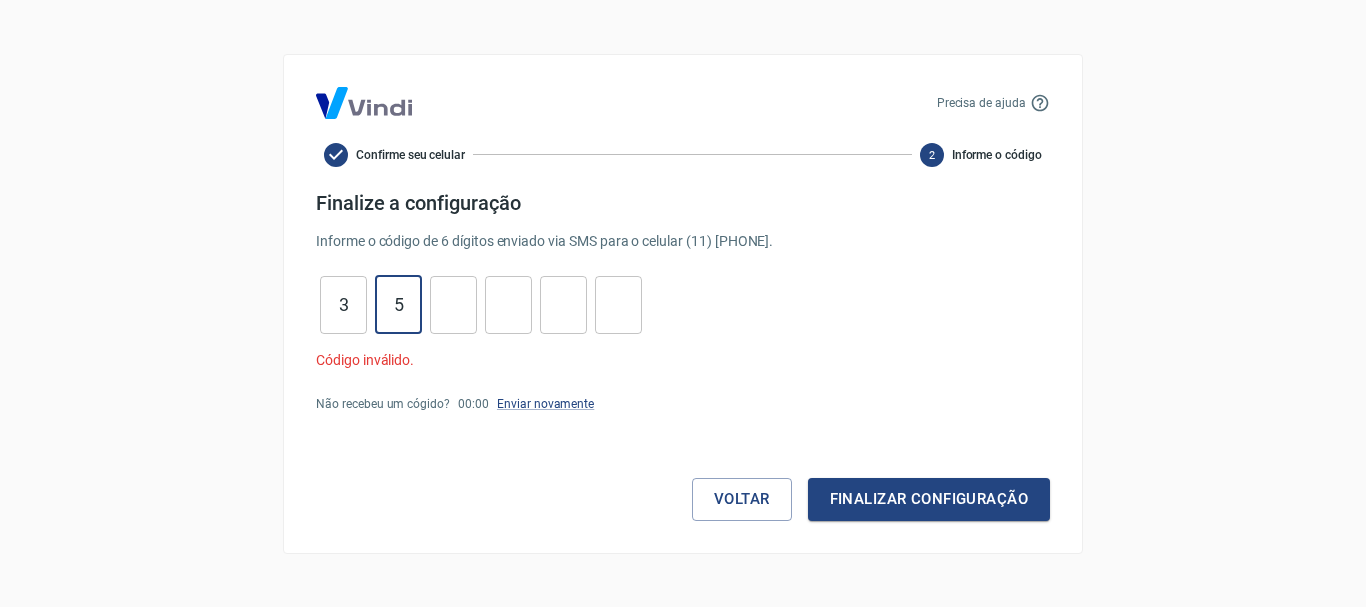 type on "5" 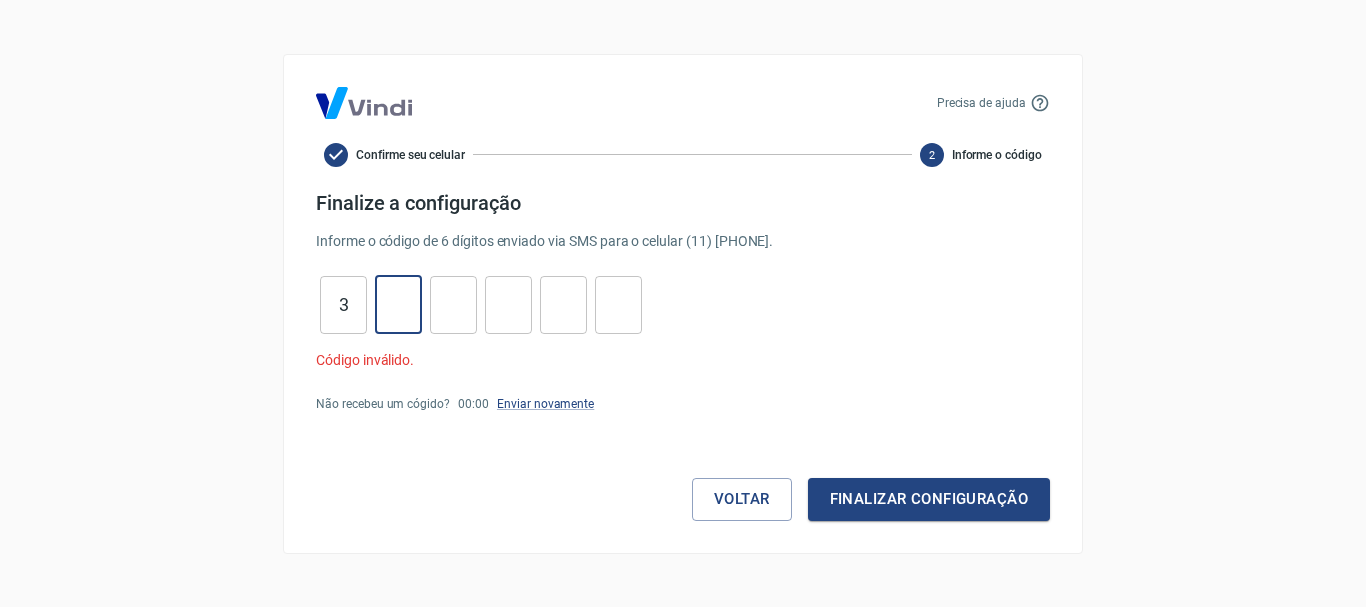 type 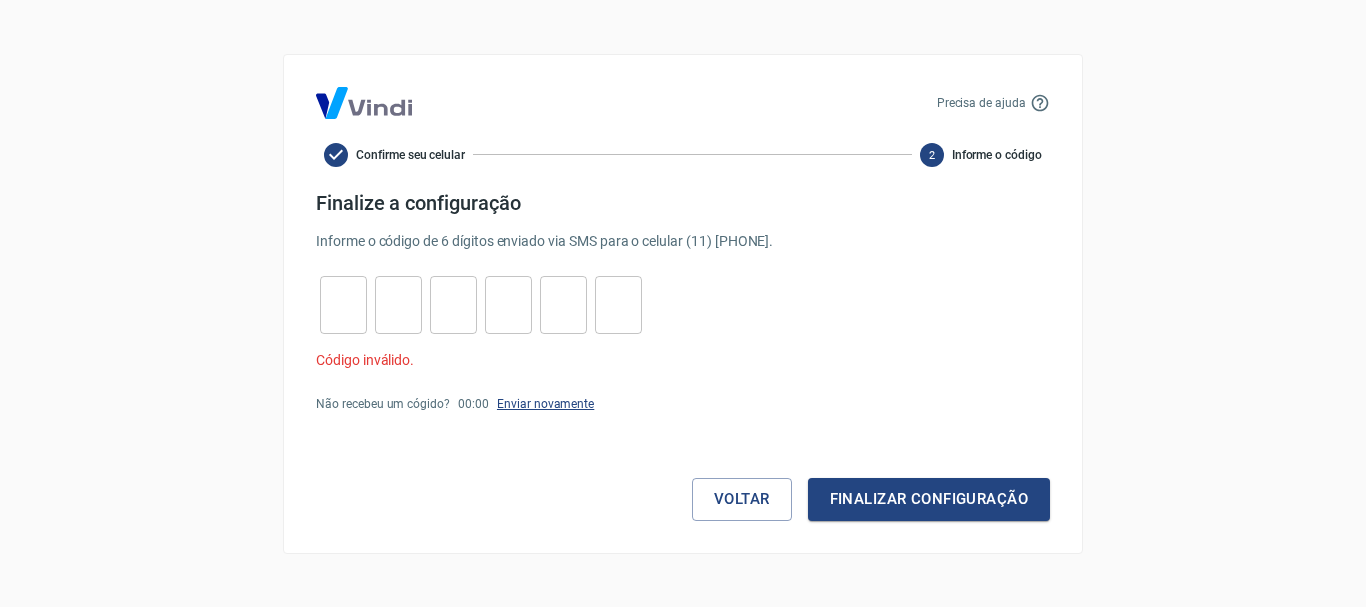 click on "Enviar novamente" at bounding box center (545, 404) 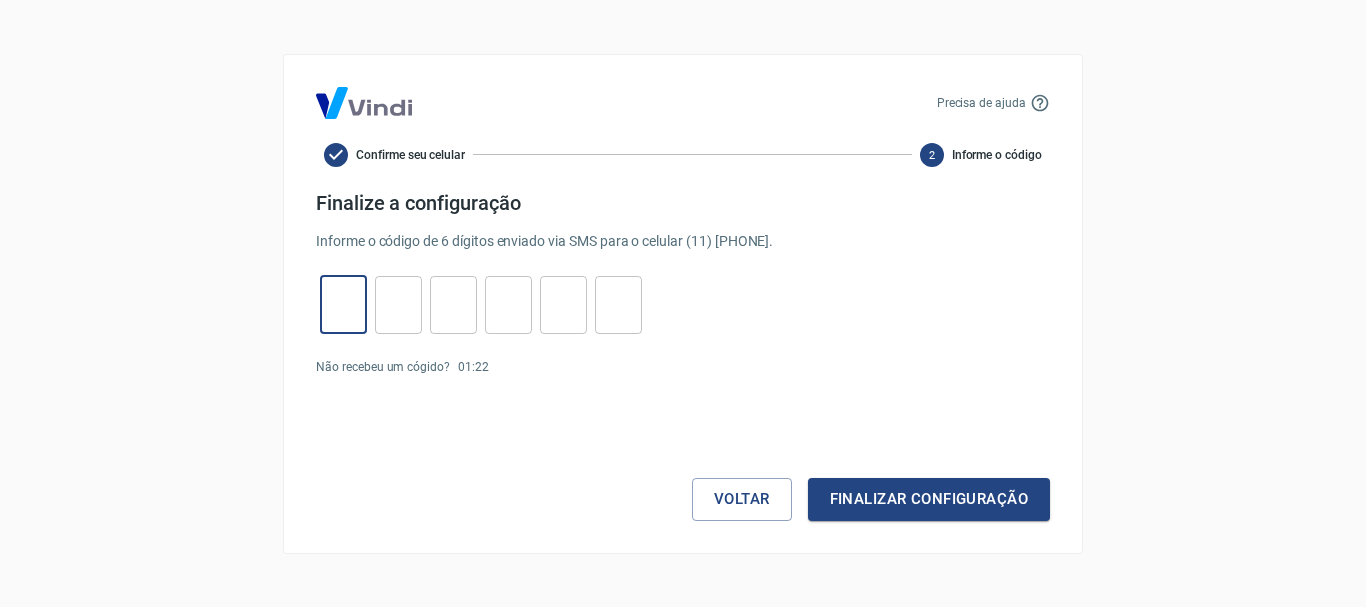 click at bounding box center [343, 304] 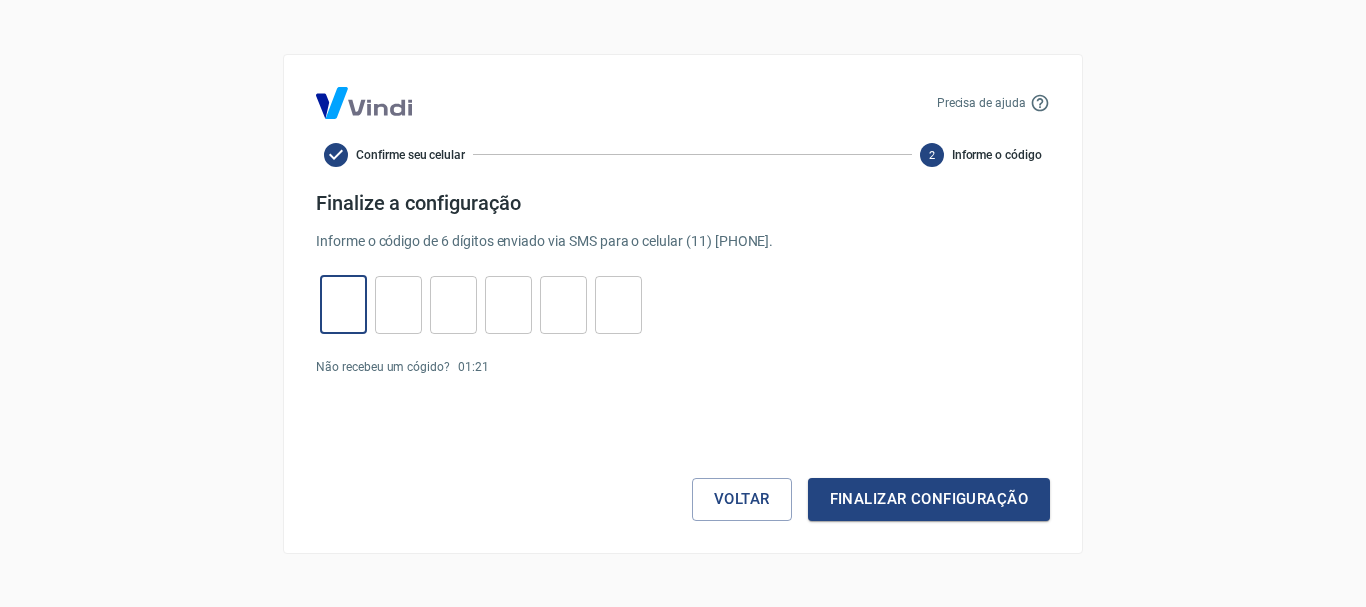 type on "0" 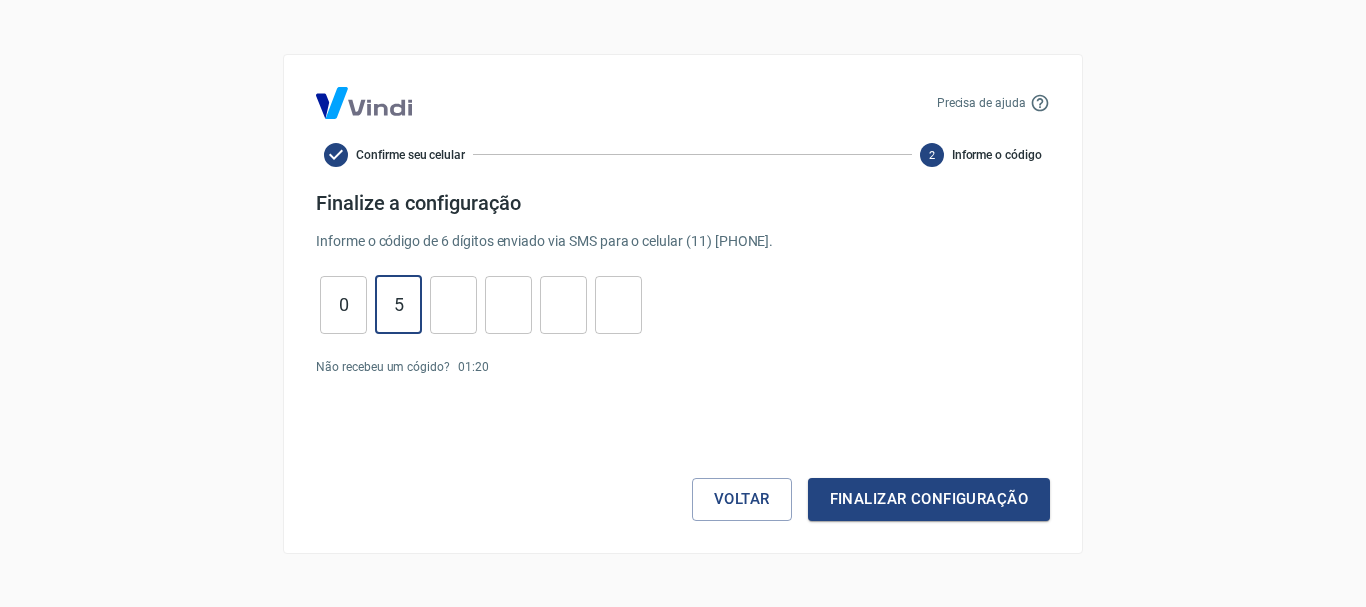 type on "5" 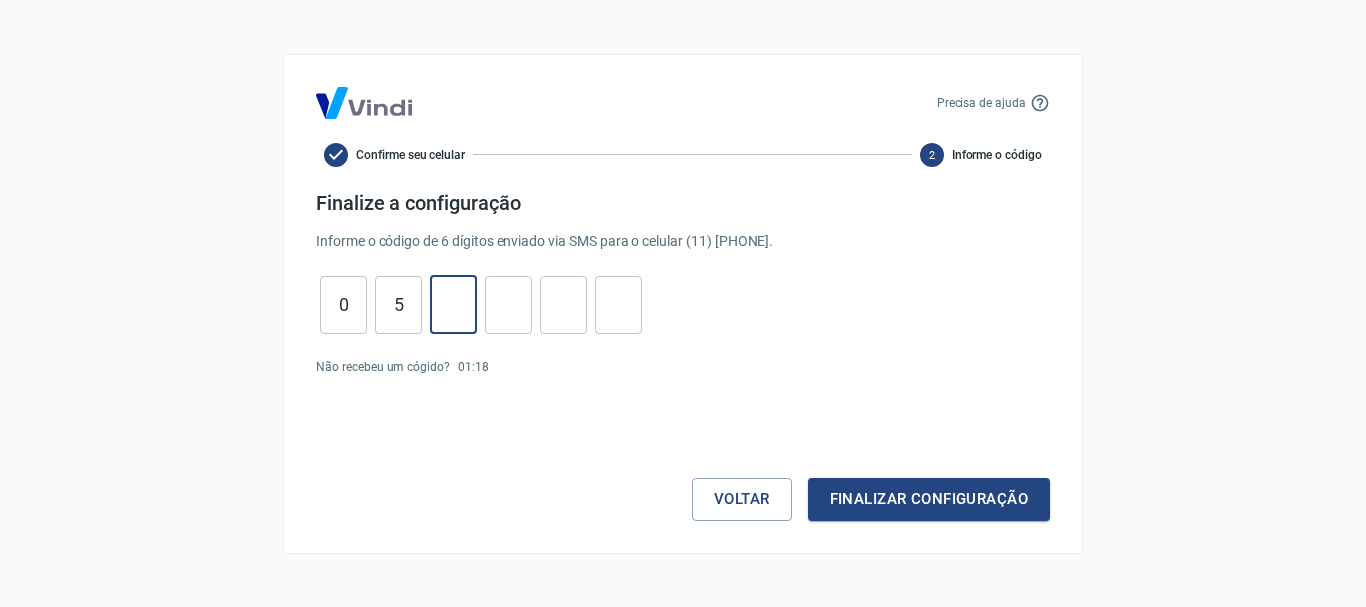 type on "2" 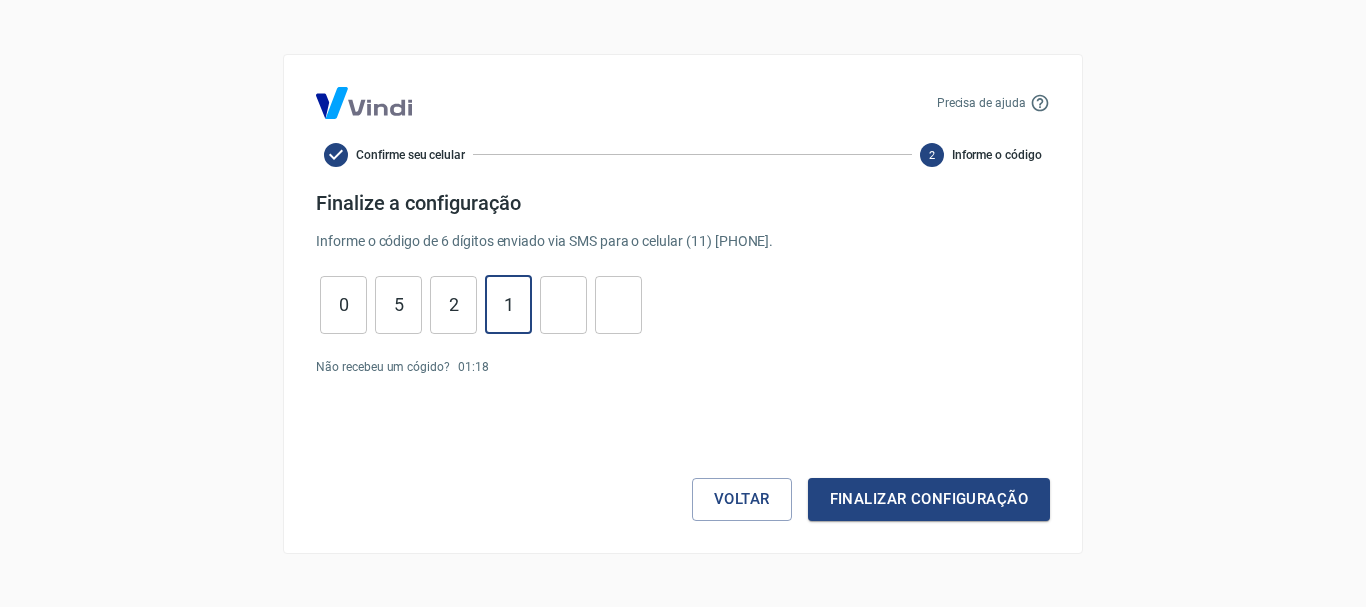 type on "1" 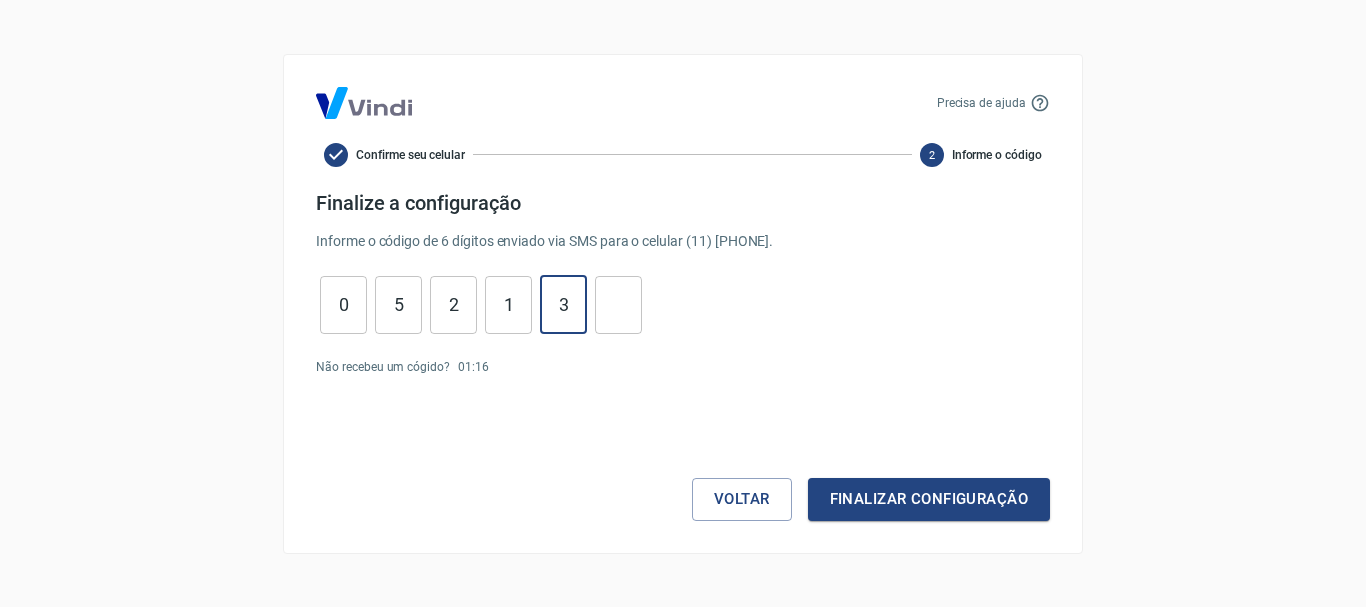 type on "3" 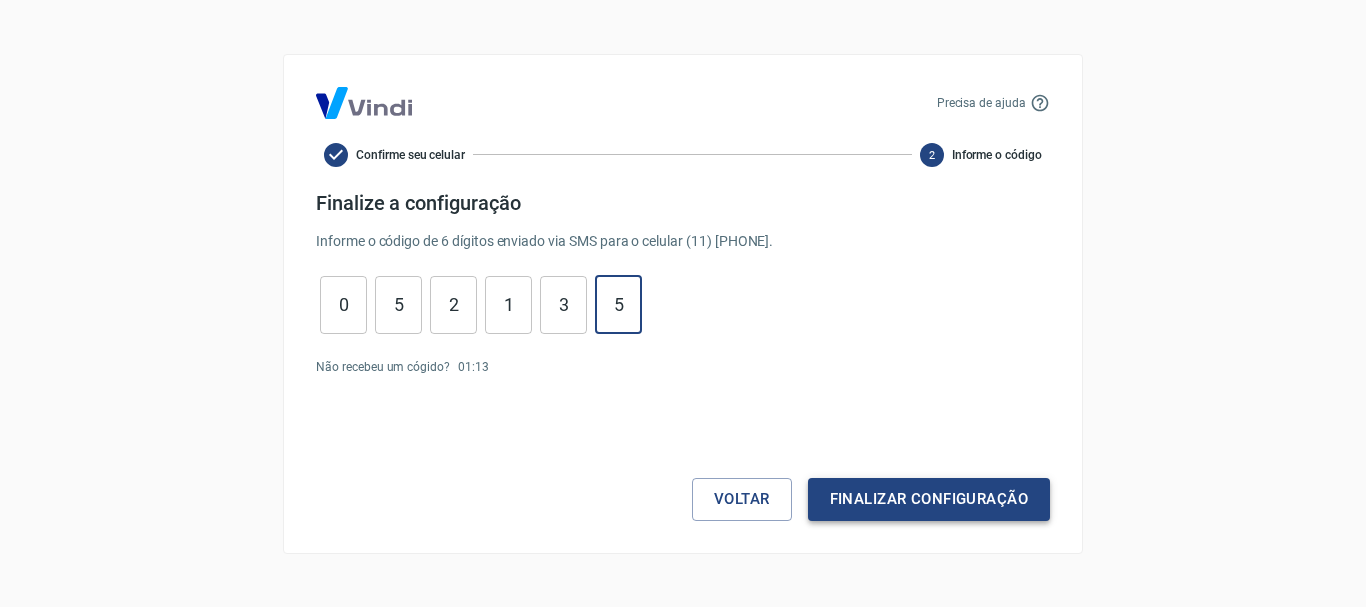 type on "5" 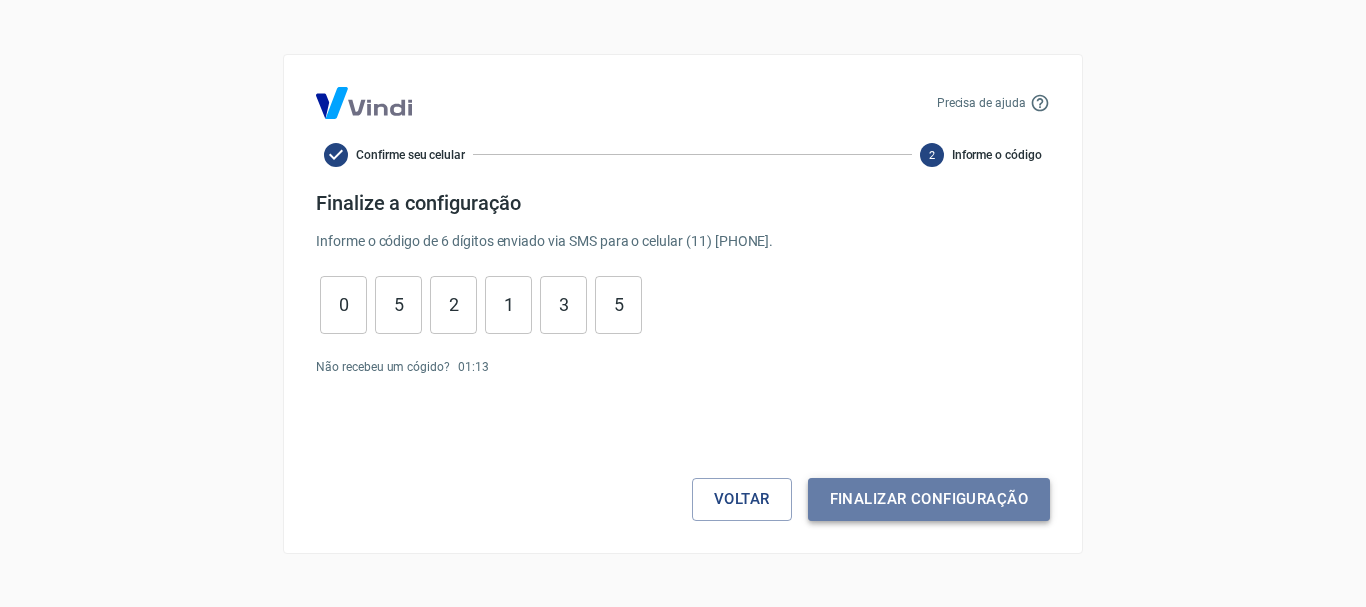 click on "Finalizar configuração" at bounding box center (929, 499) 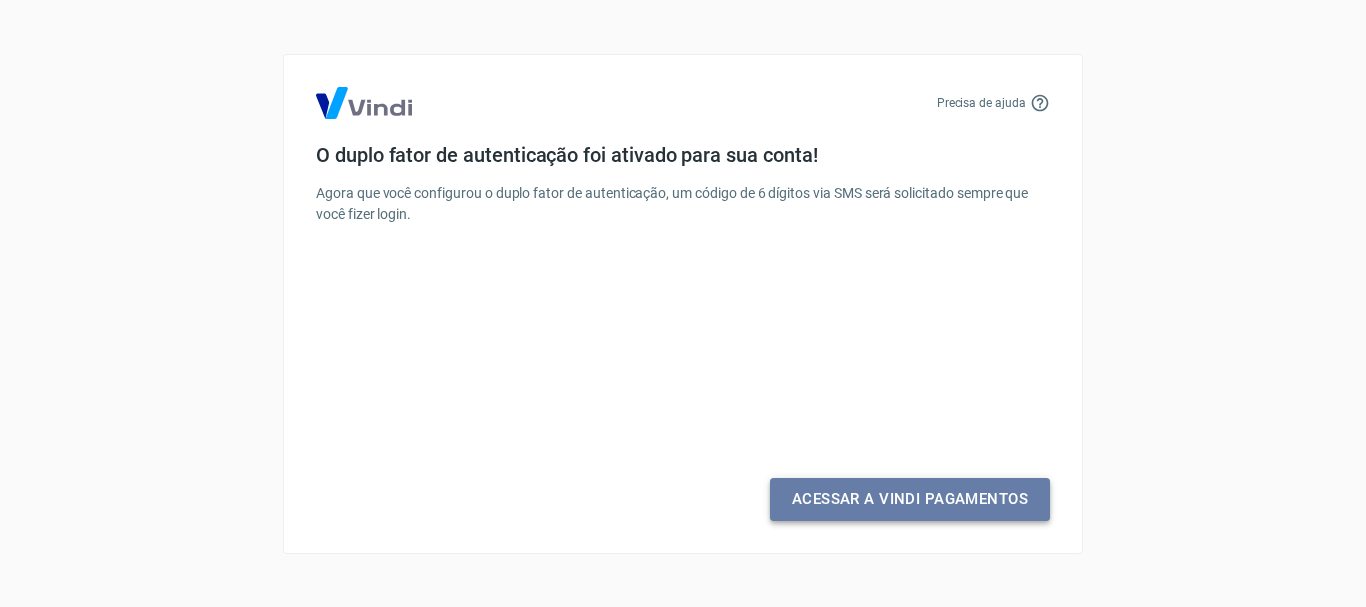 click on "Acessar a Vindi Pagamentos" at bounding box center (910, 499) 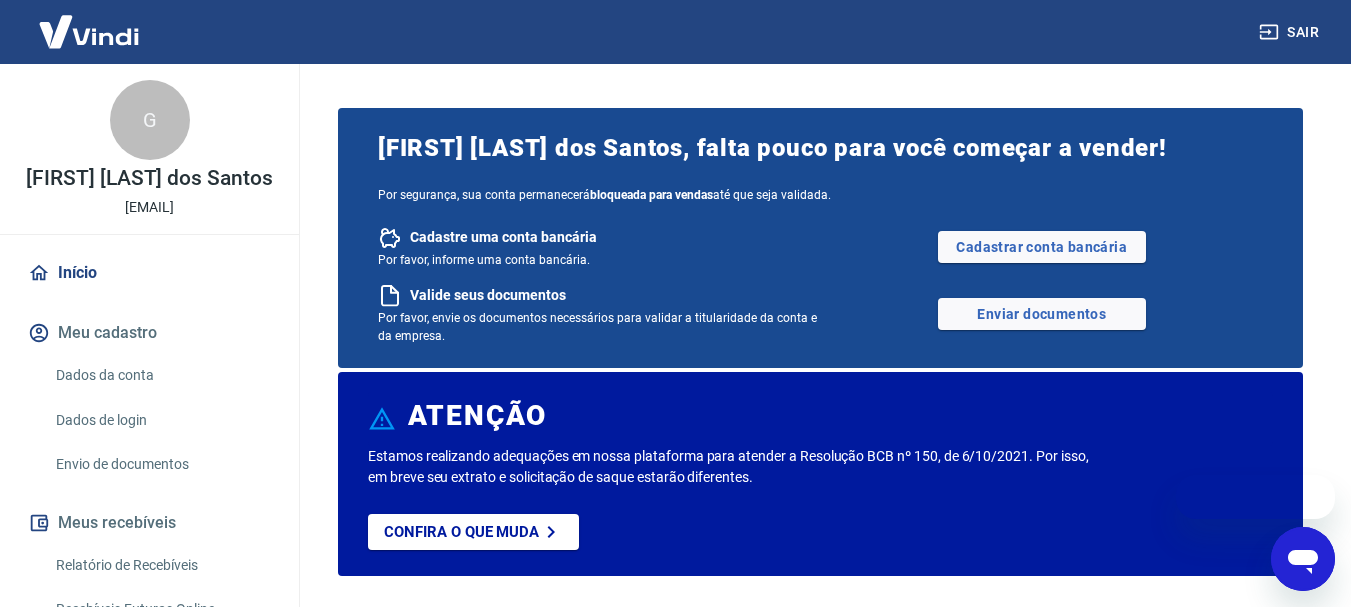 scroll, scrollTop: 0, scrollLeft: 0, axis: both 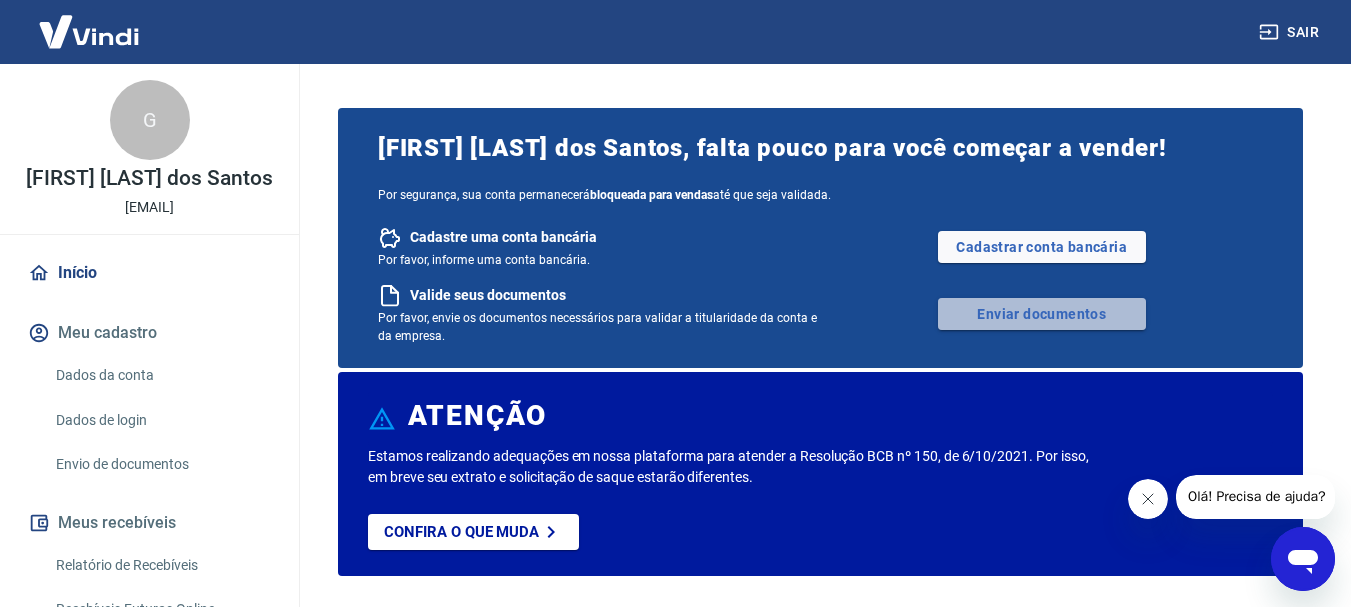 click on "Enviar documentos" at bounding box center (1042, 314) 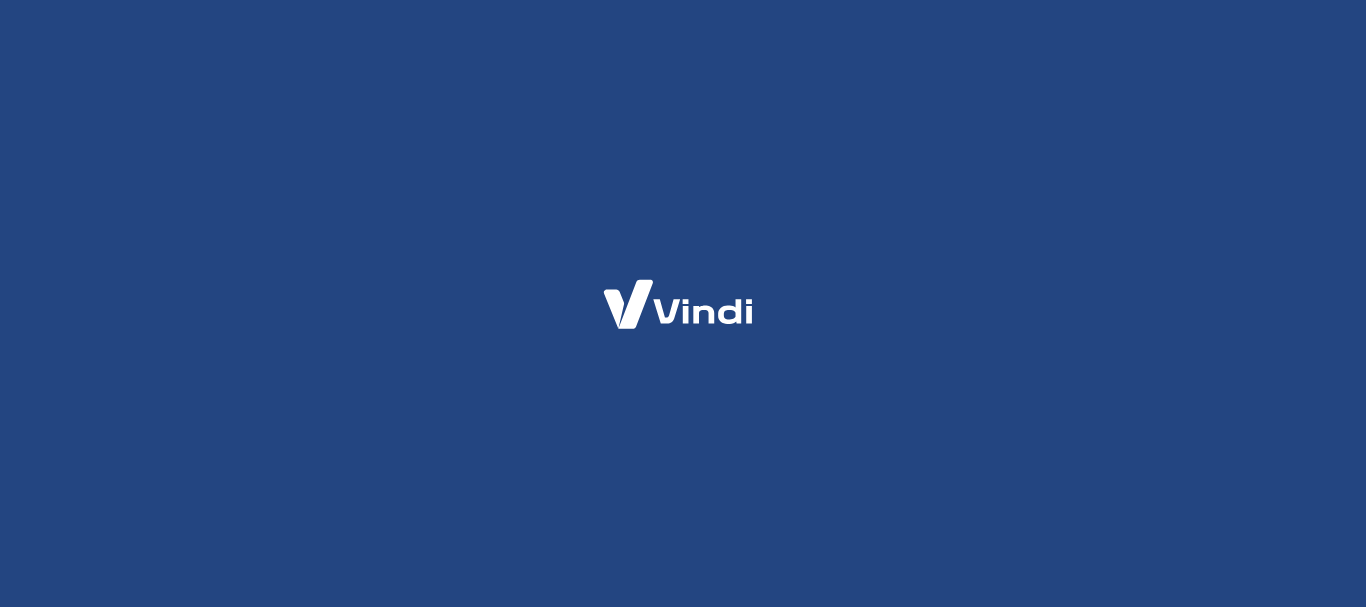 scroll, scrollTop: 0, scrollLeft: 0, axis: both 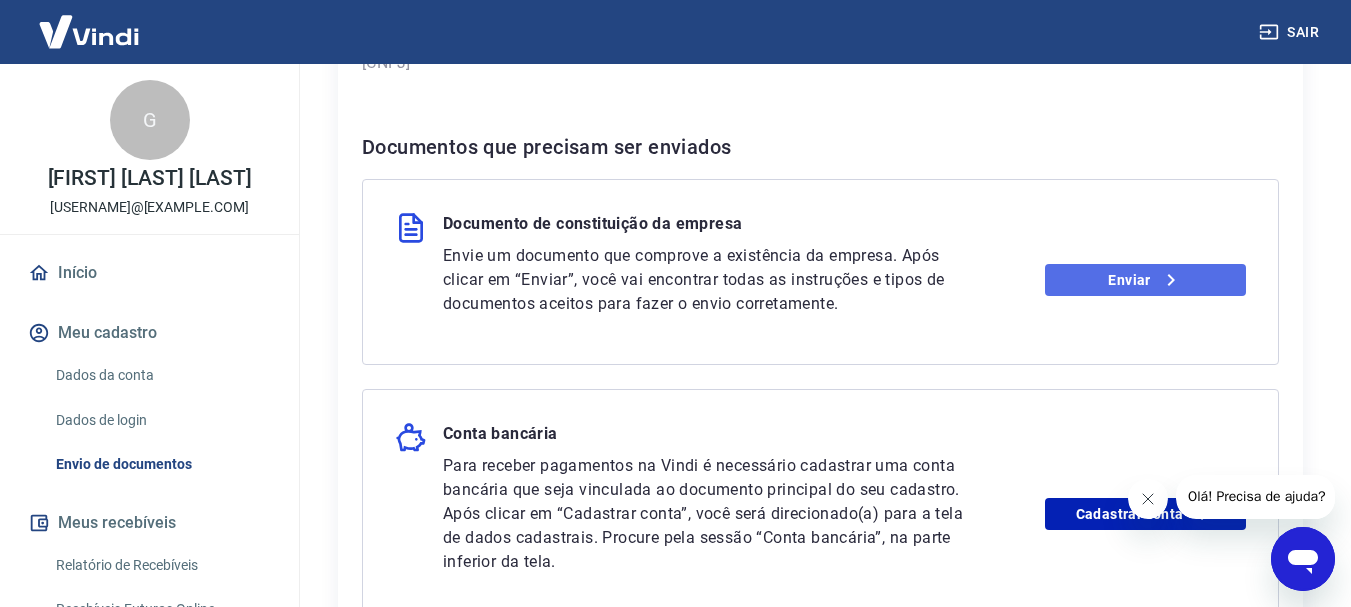 click on "Enviar" at bounding box center [1145, 280] 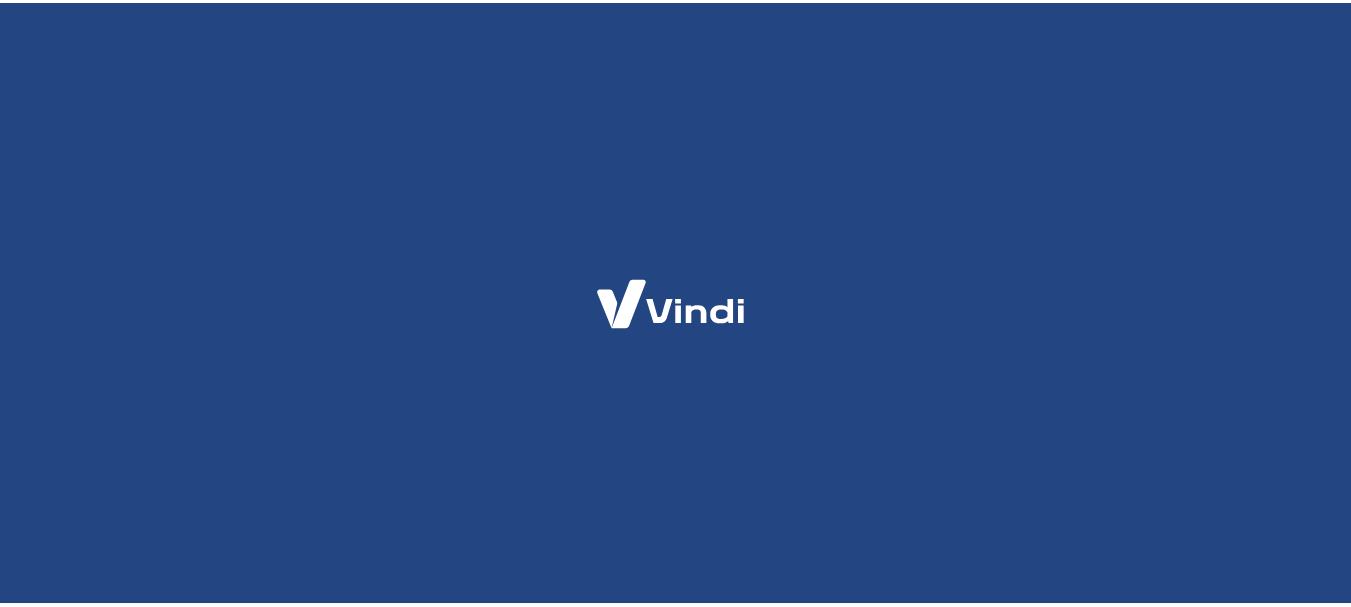 scroll, scrollTop: 0, scrollLeft: 0, axis: both 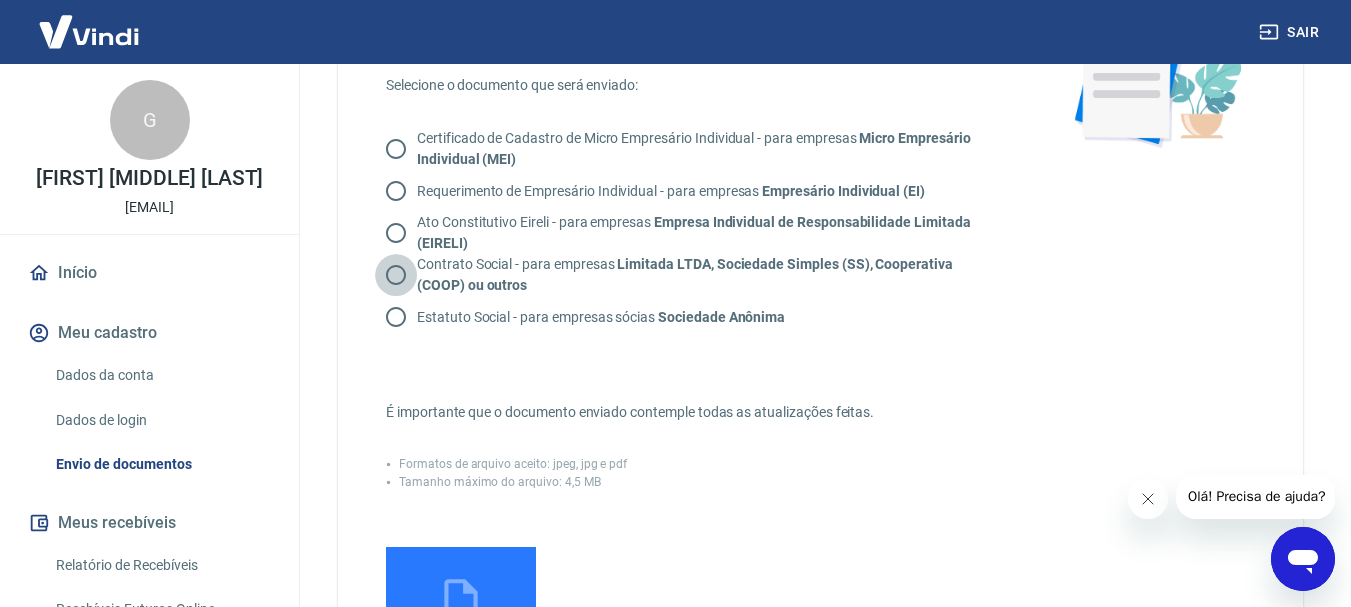 click on "Contrato Social - para empresas   Limitada LTDA, Sociedade Simples (SS), Cooperativa (COOP) ou outros" at bounding box center [396, 275] 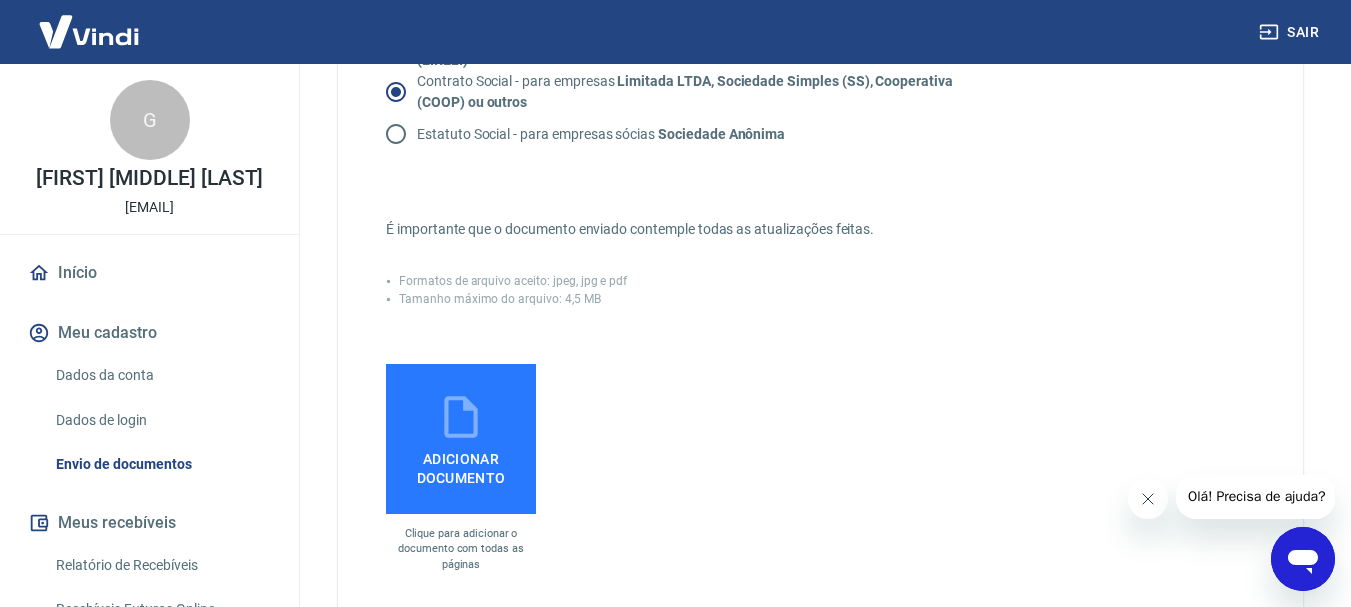 scroll, scrollTop: 401, scrollLeft: 0, axis: vertical 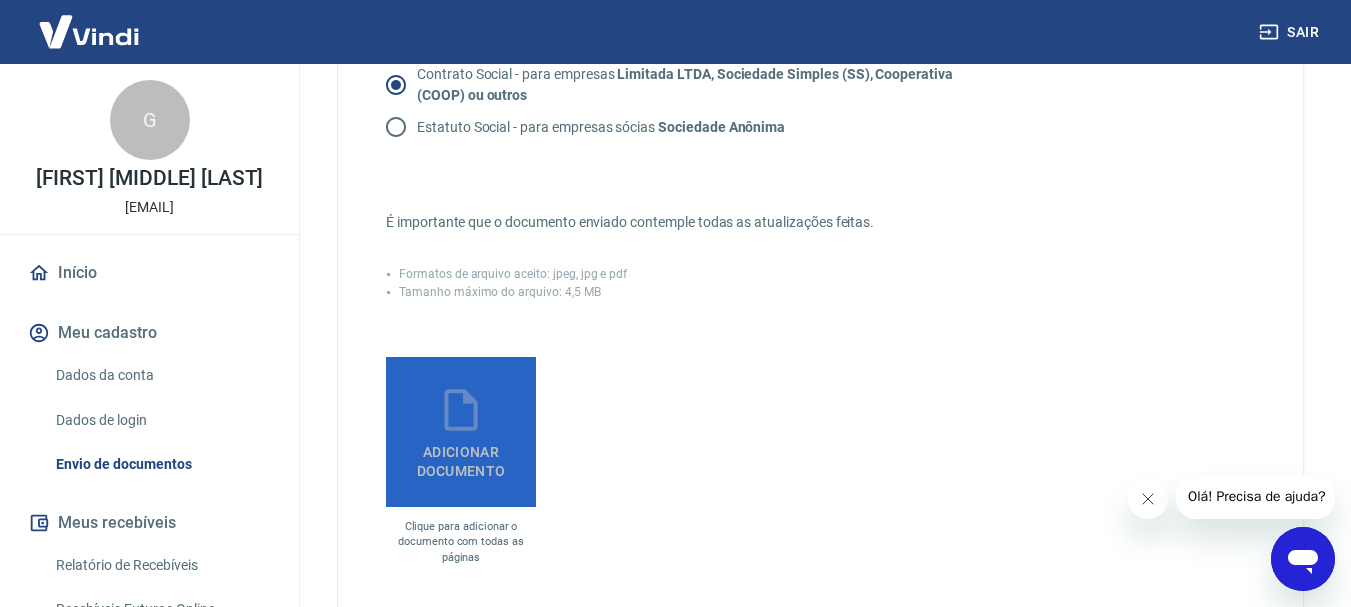 click on "Adicionar documento" at bounding box center (461, 457) 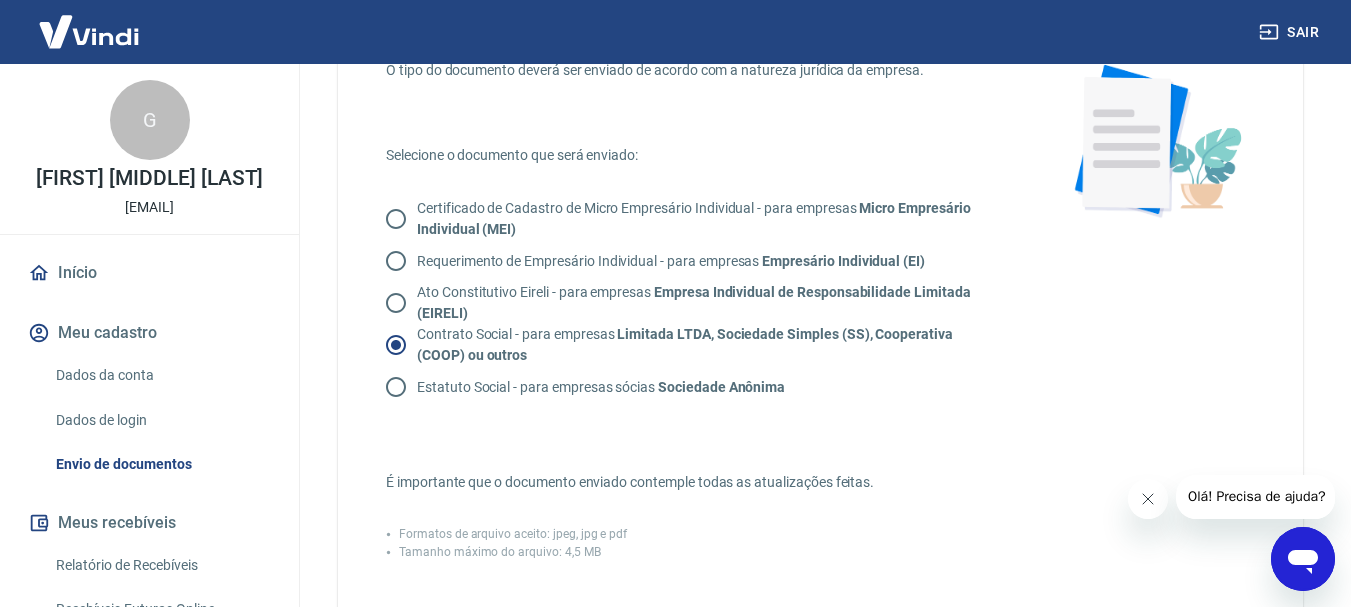 scroll, scrollTop: 138, scrollLeft: 0, axis: vertical 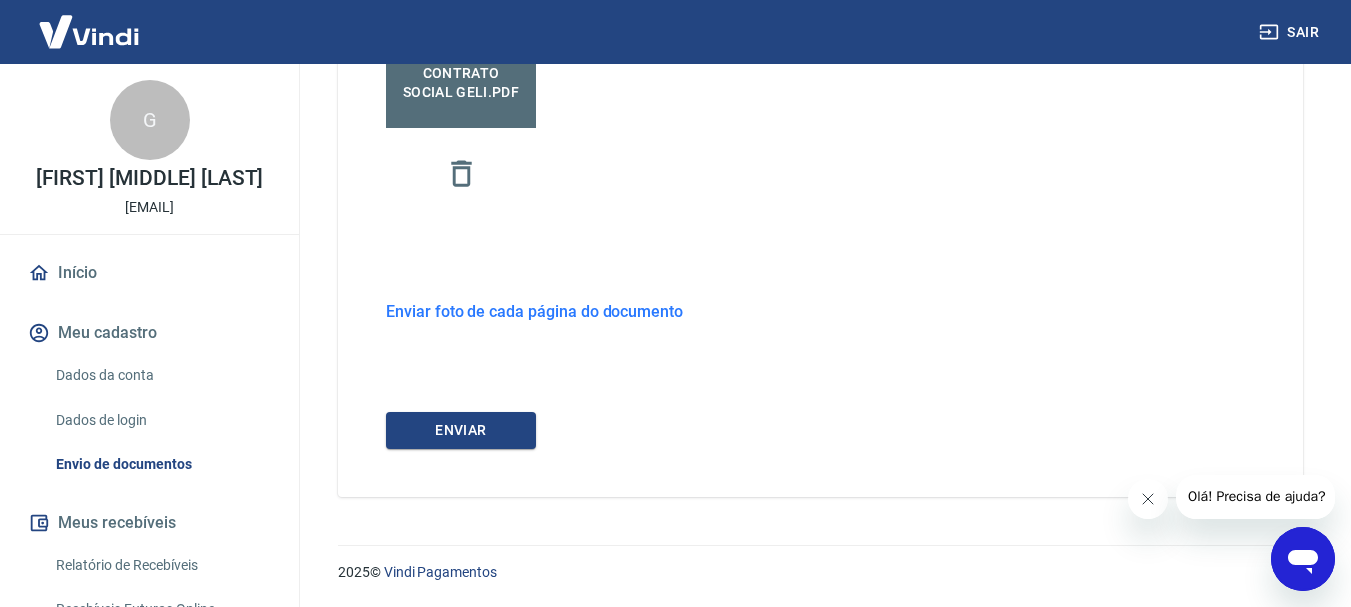 click on "Enviar foto de cada página do documento" at bounding box center [534, 311] 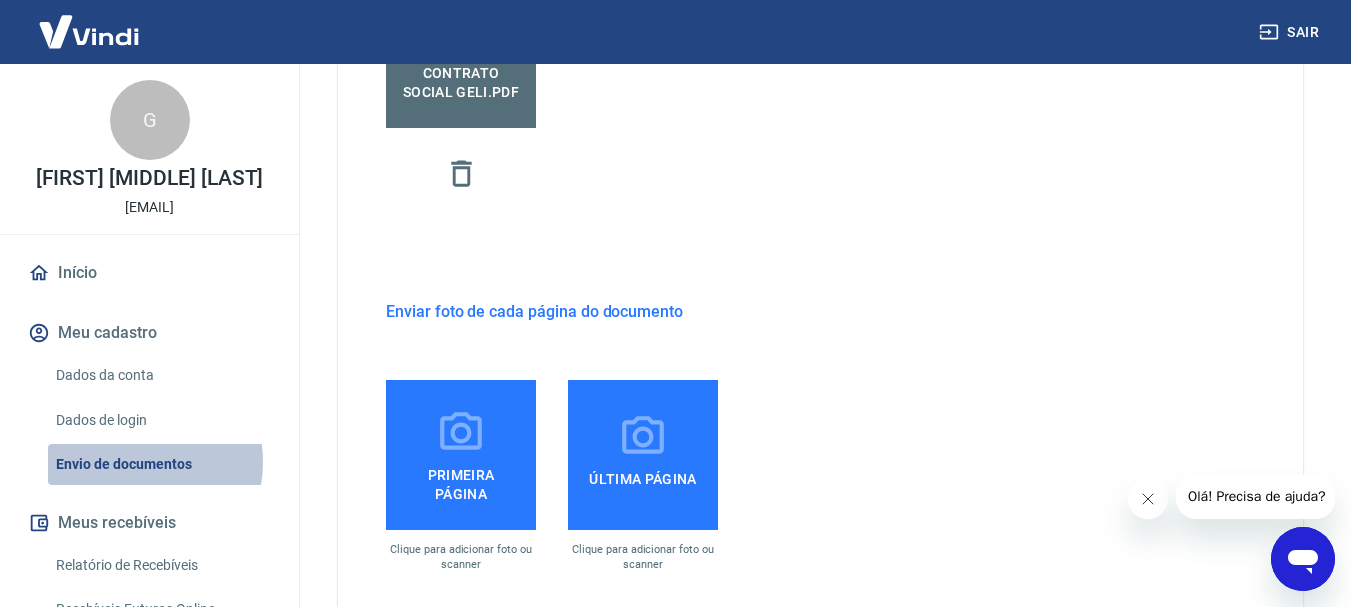 click on "Envio de documentos" at bounding box center (161, 464) 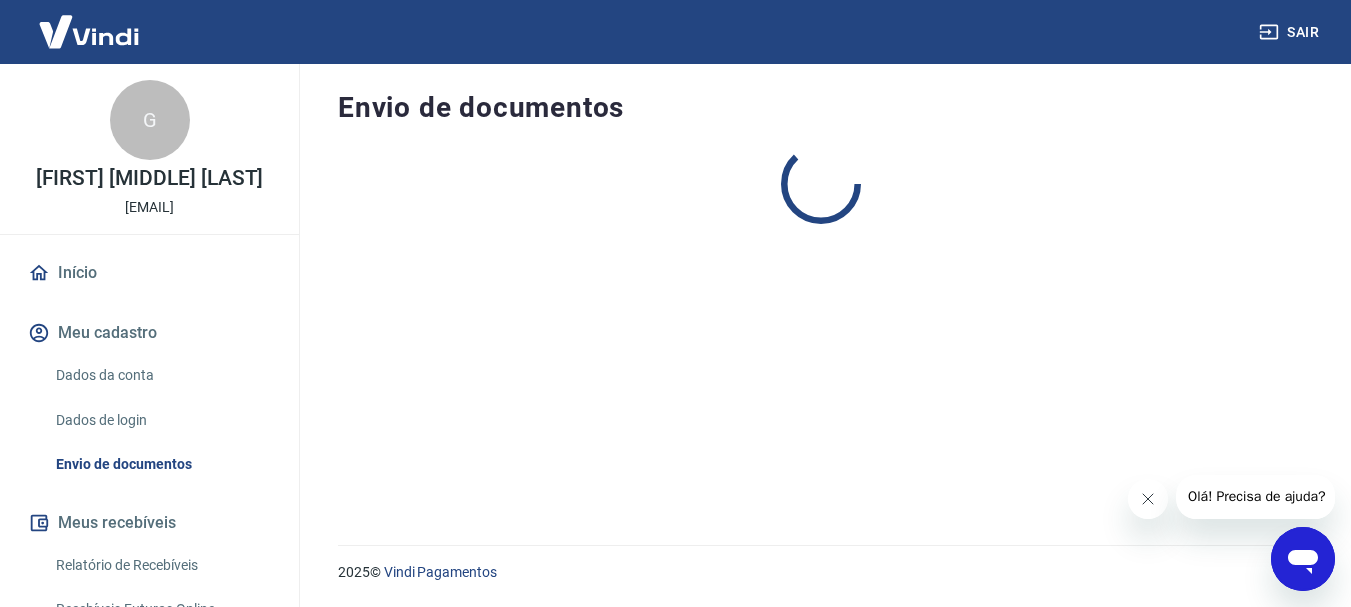 scroll, scrollTop: 0, scrollLeft: 0, axis: both 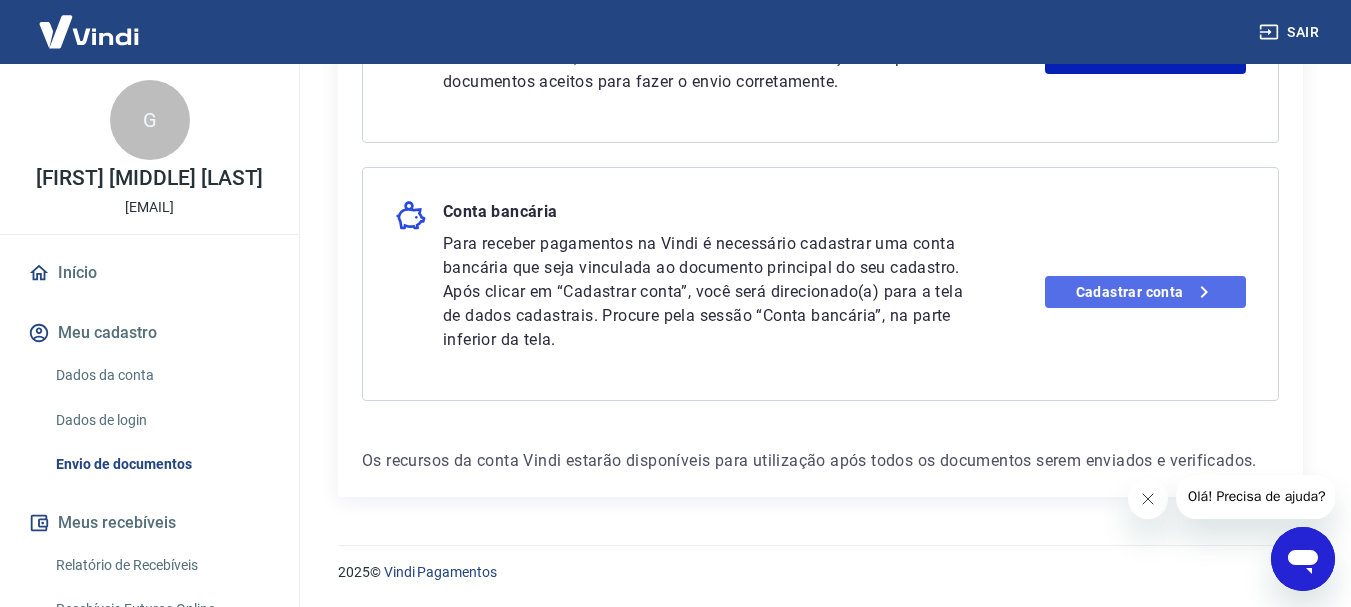 click on "Cadastrar conta" at bounding box center (1145, 292) 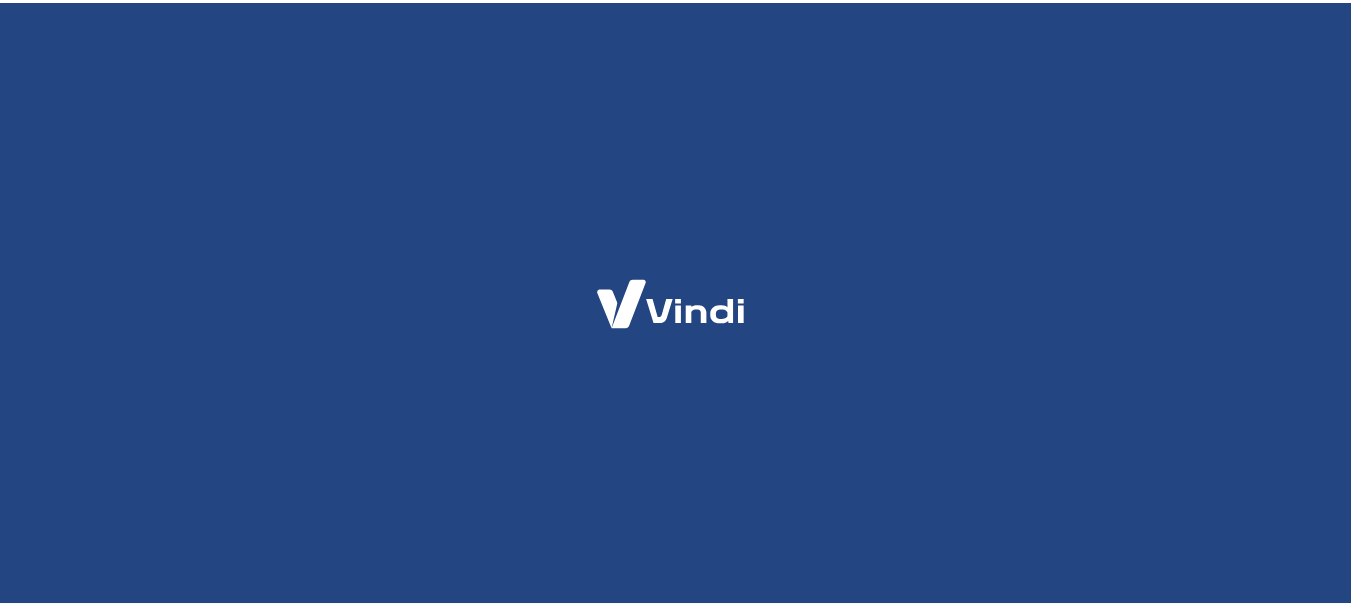 scroll, scrollTop: 0, scrollLeft: 0, axis: both 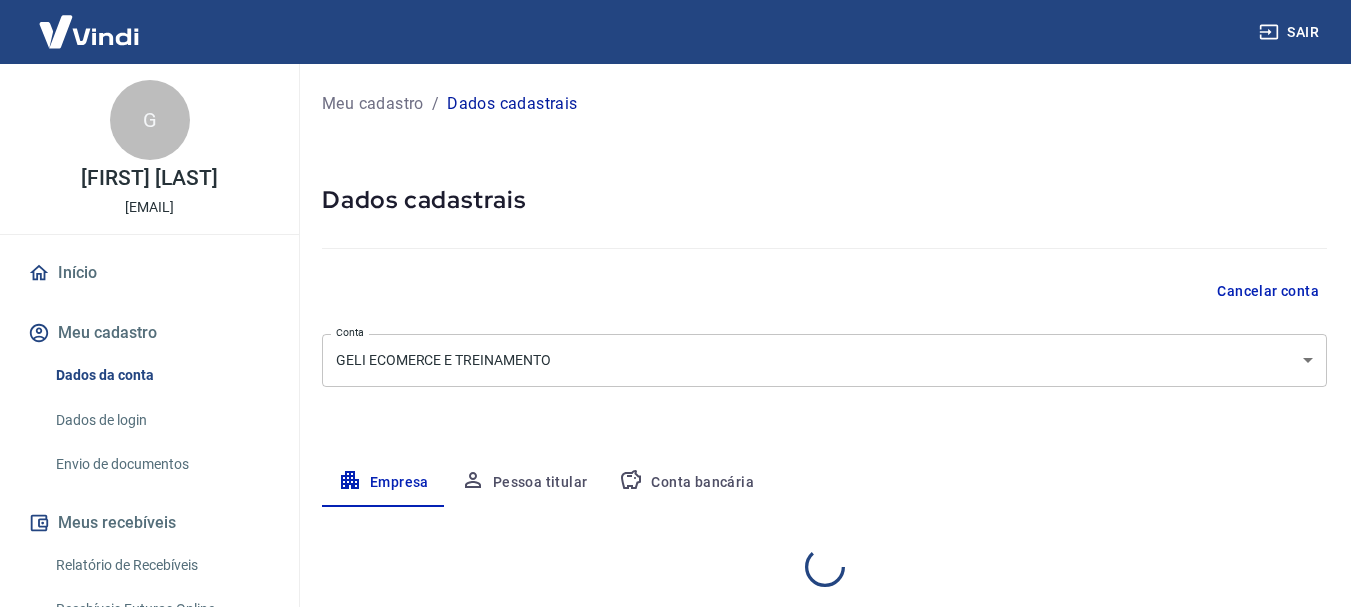 select on "SP" 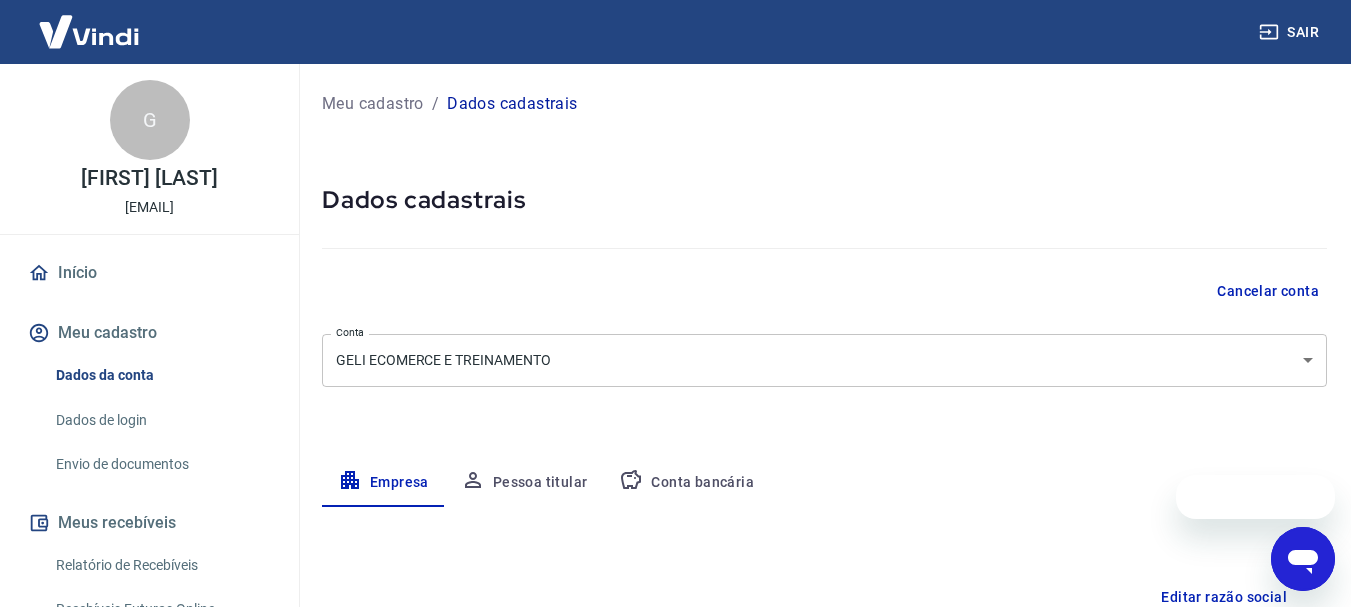 scroll, scrollTop: 0, scrollLeft: 0, axis: both 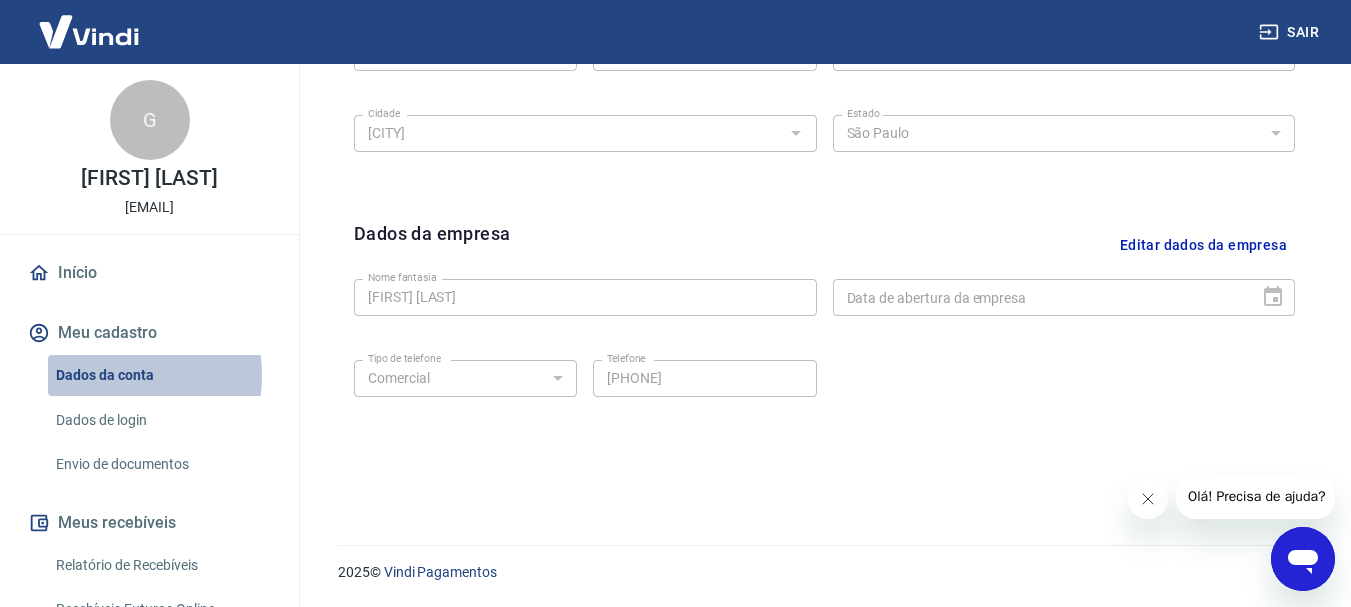 click on "Dados da conta" at bounding box center [161, 375] 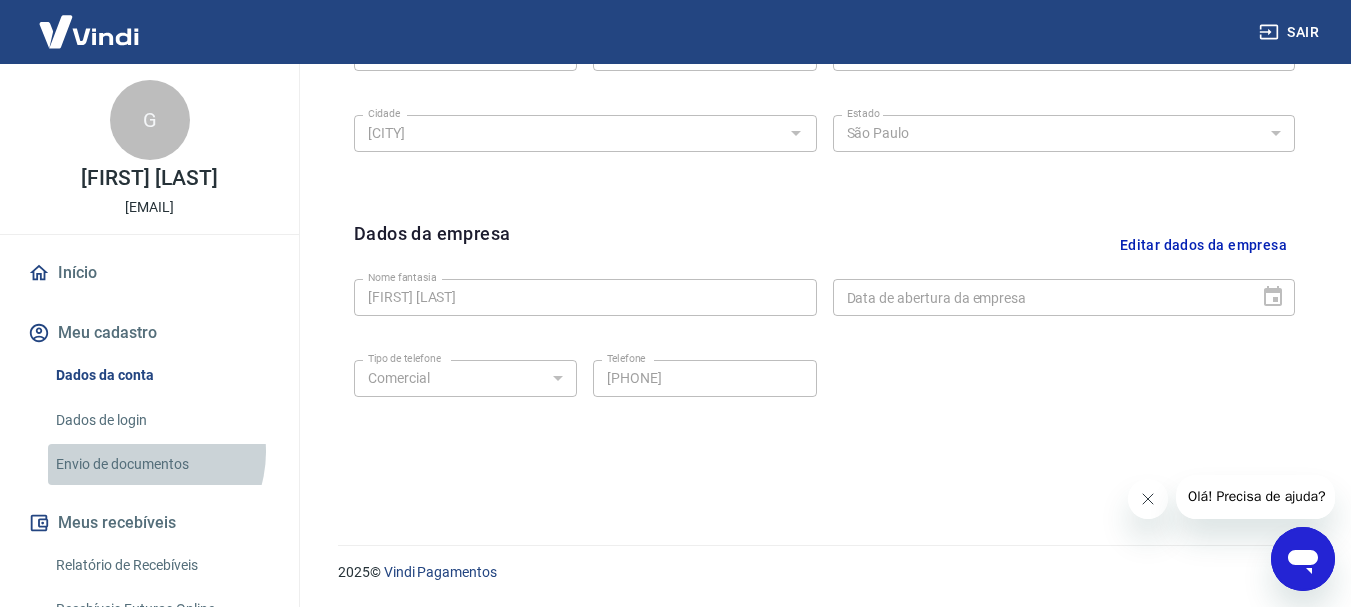 click on "Envio de documentos" at bounding box center [161, 464] 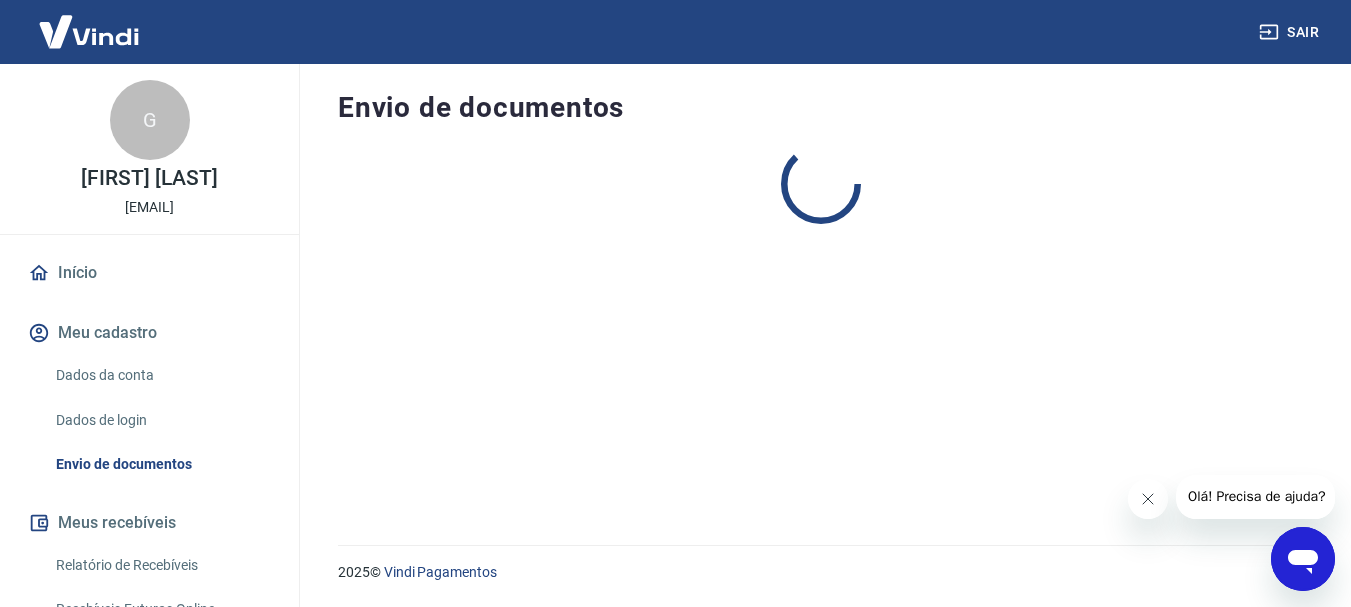 scroll, scrollTop: 0, scrollLeft: 0, axis: both 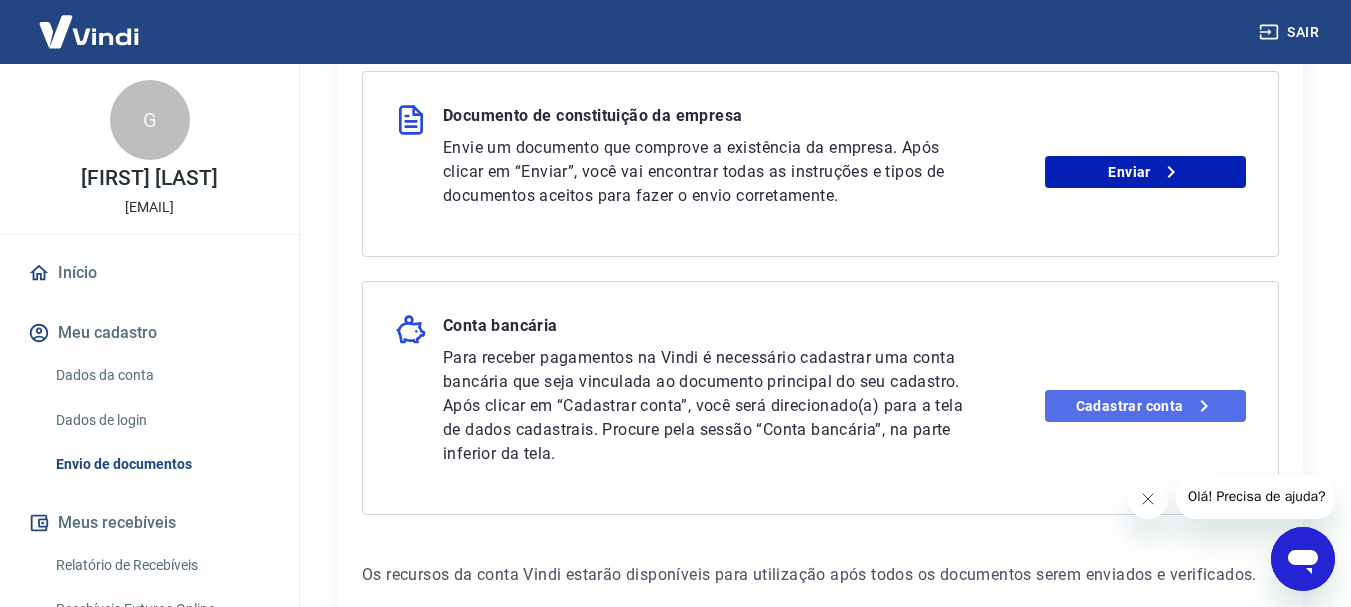 click on "Cadastrar conta" at bounding box center [1145, 406] 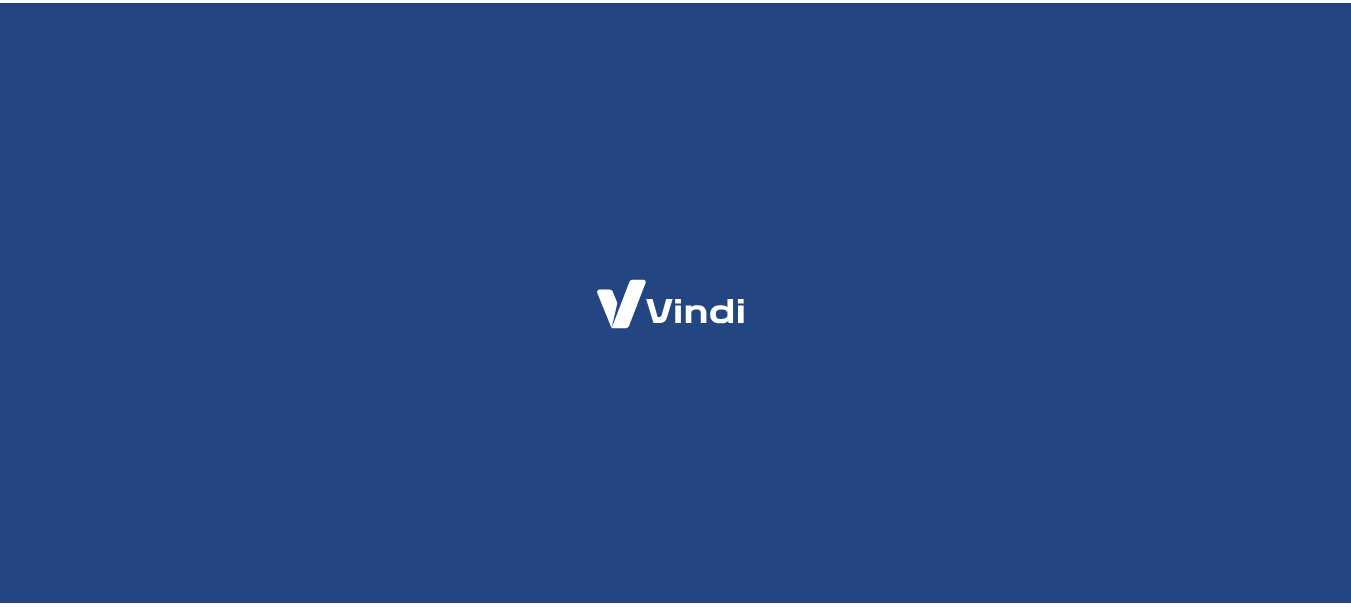 scroll, scrollTop: 0, scrollLeft: 0, axis: both 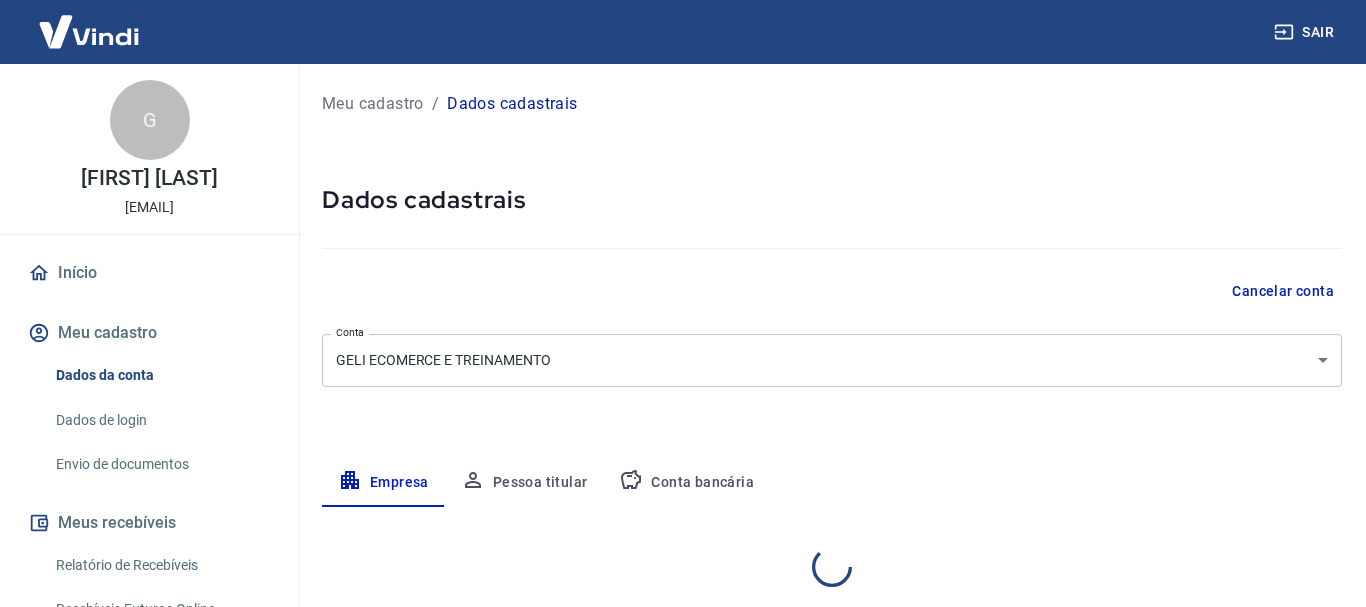 select on "SP" 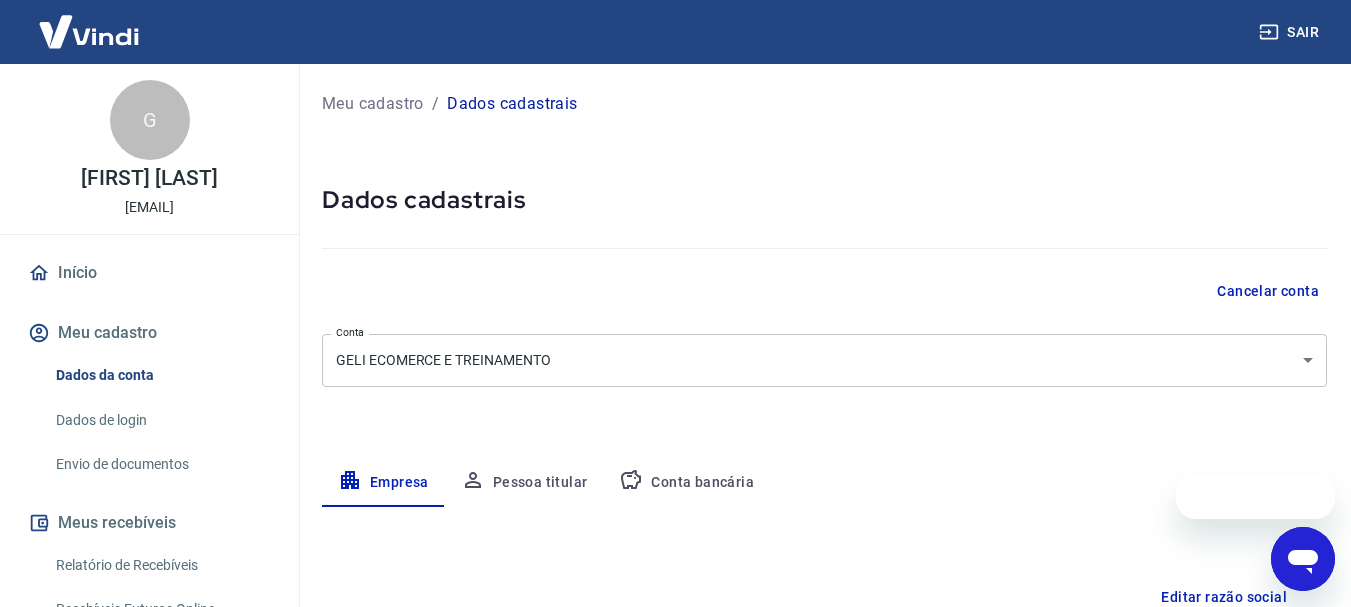 scroll, scrollTop: 0, scrollLeft: 0, axis: both 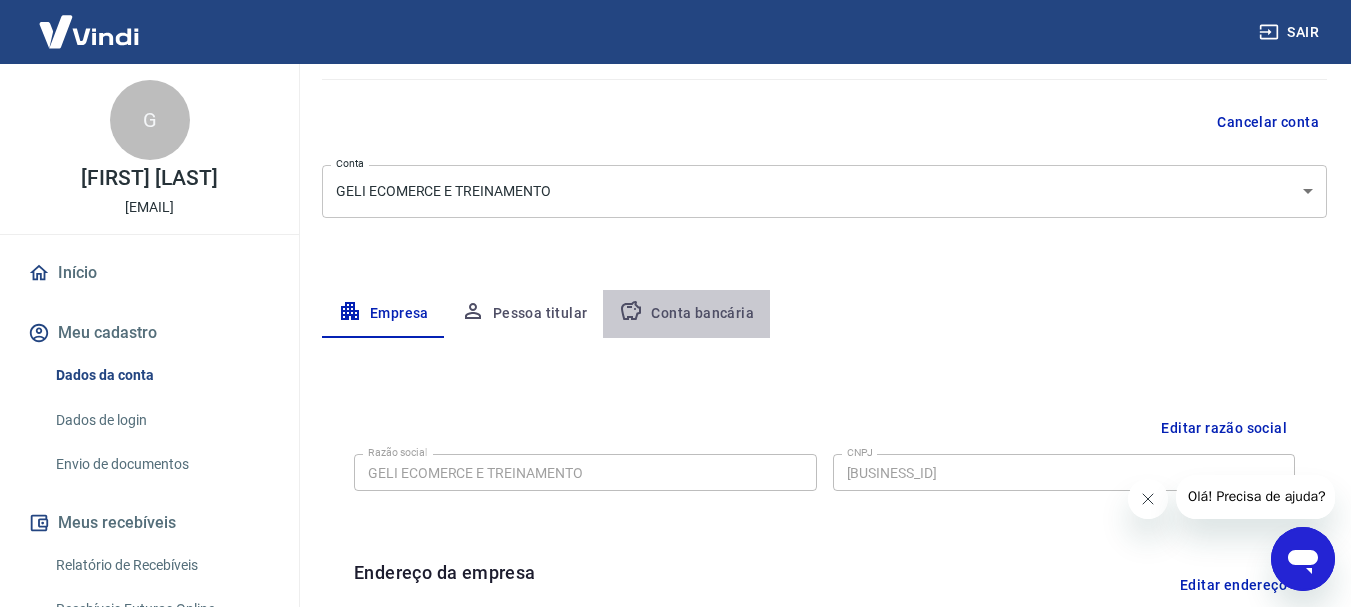click on "Conta bancária" at bounding box center (686, 314) 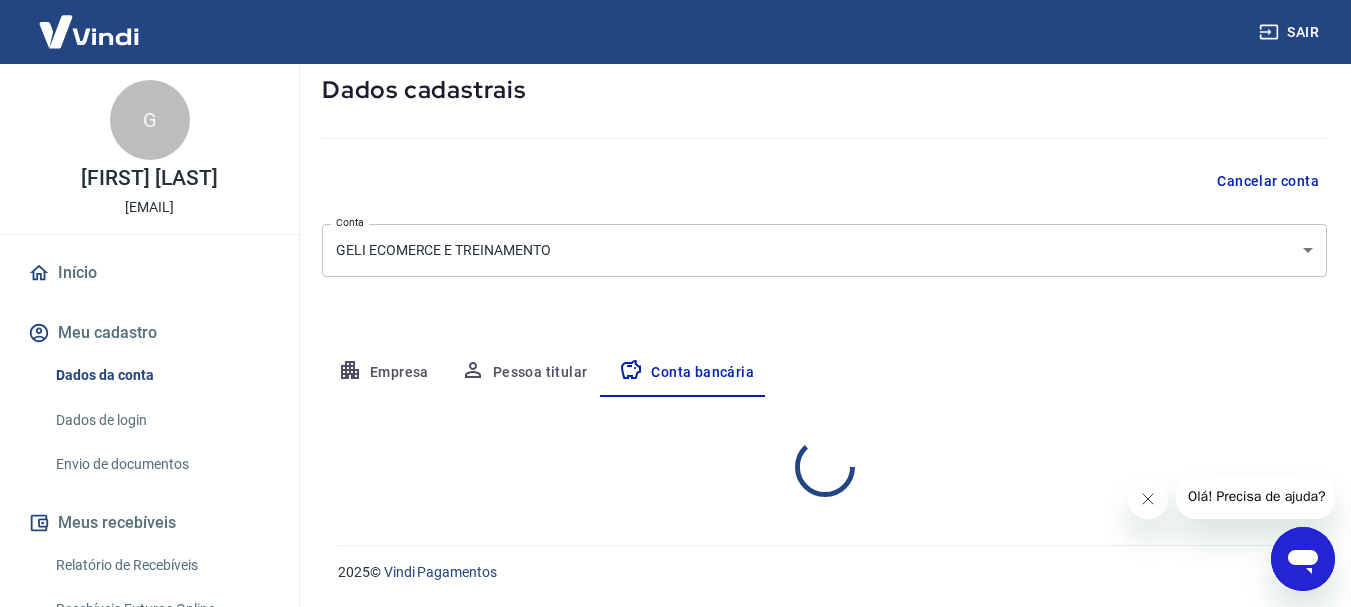 scroll, scrollTop: 169, scrollLeft: 0, axis: vertical 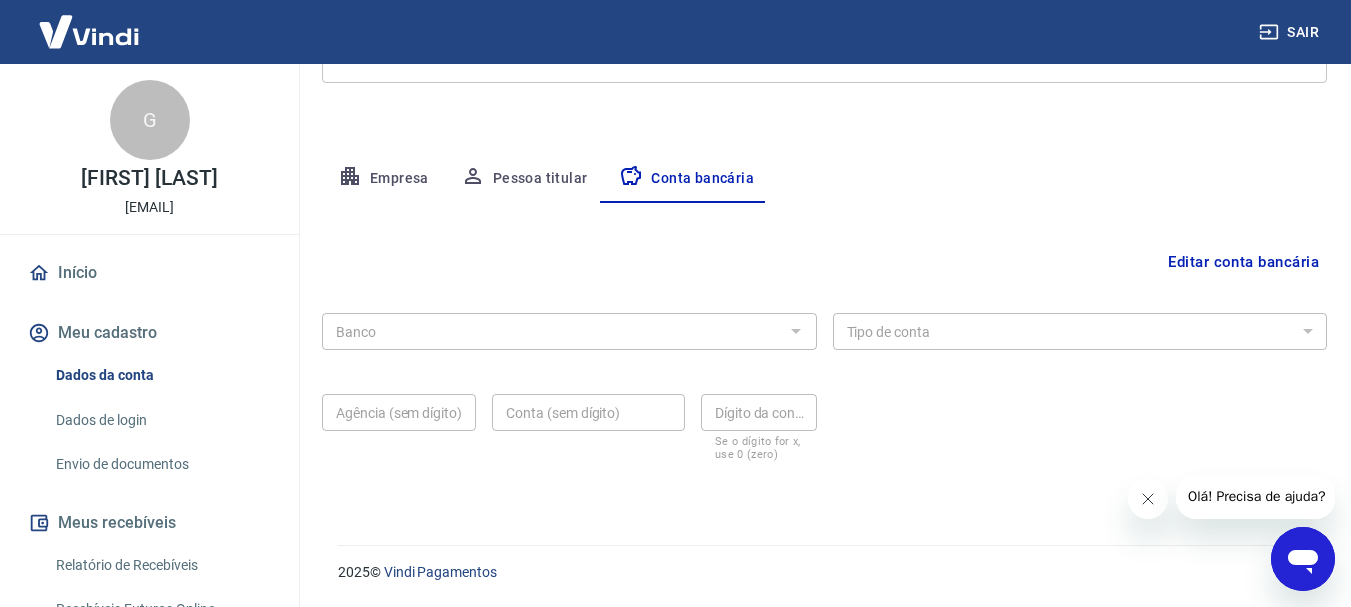 type 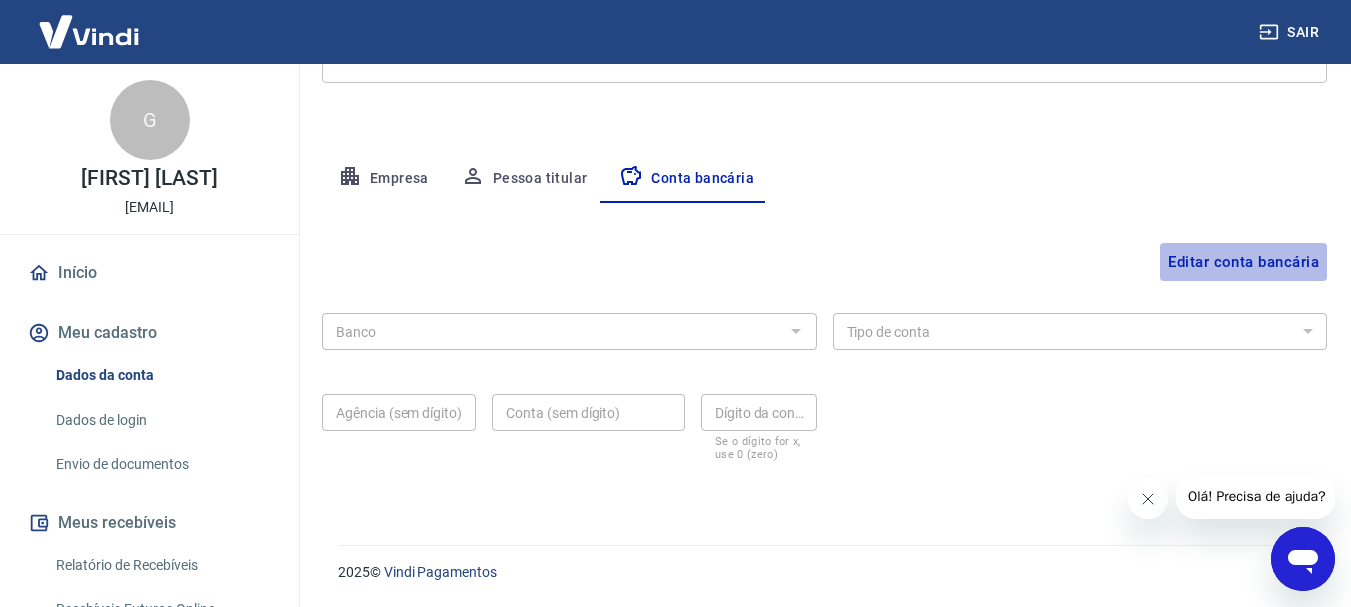 click on "Editar conta bancária" at bounding box center (1243, 262) 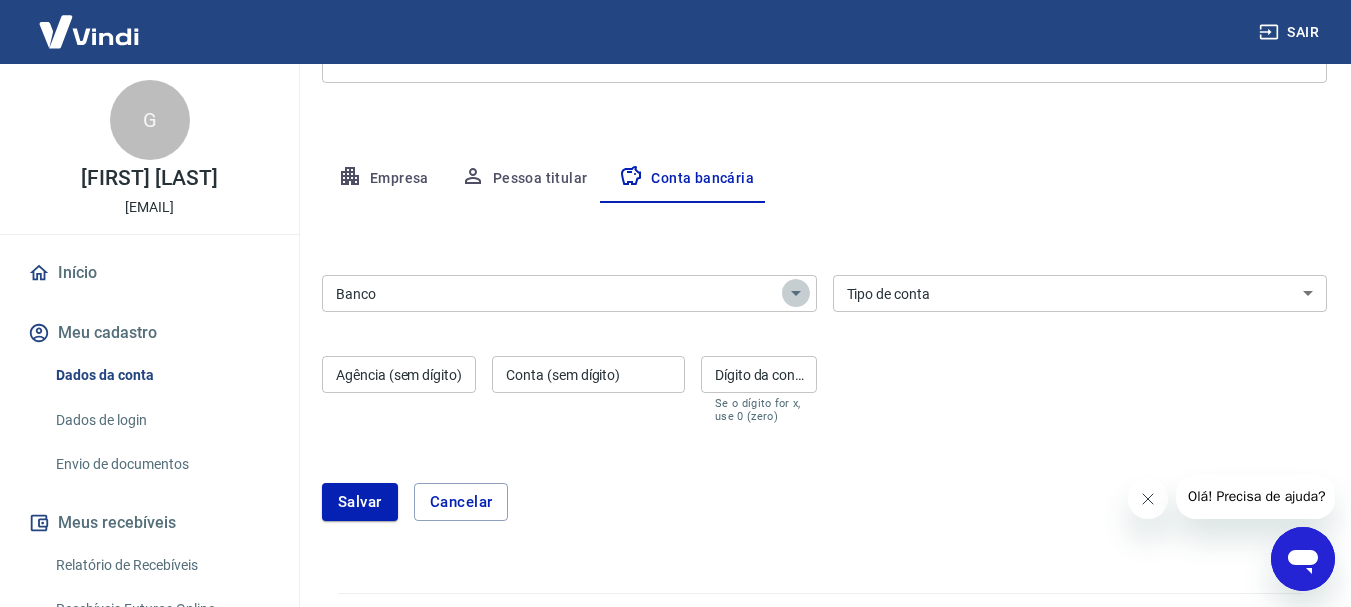 click 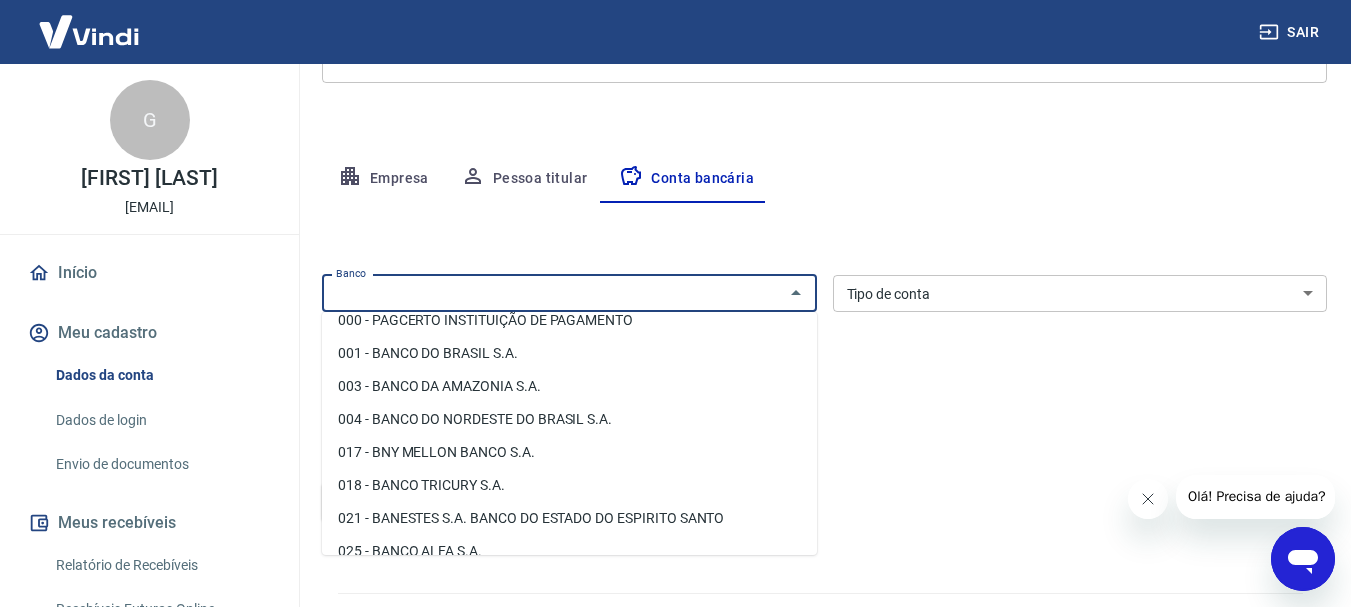 scroll, scrollTop: 0, scrollLeft: 0, axis: both 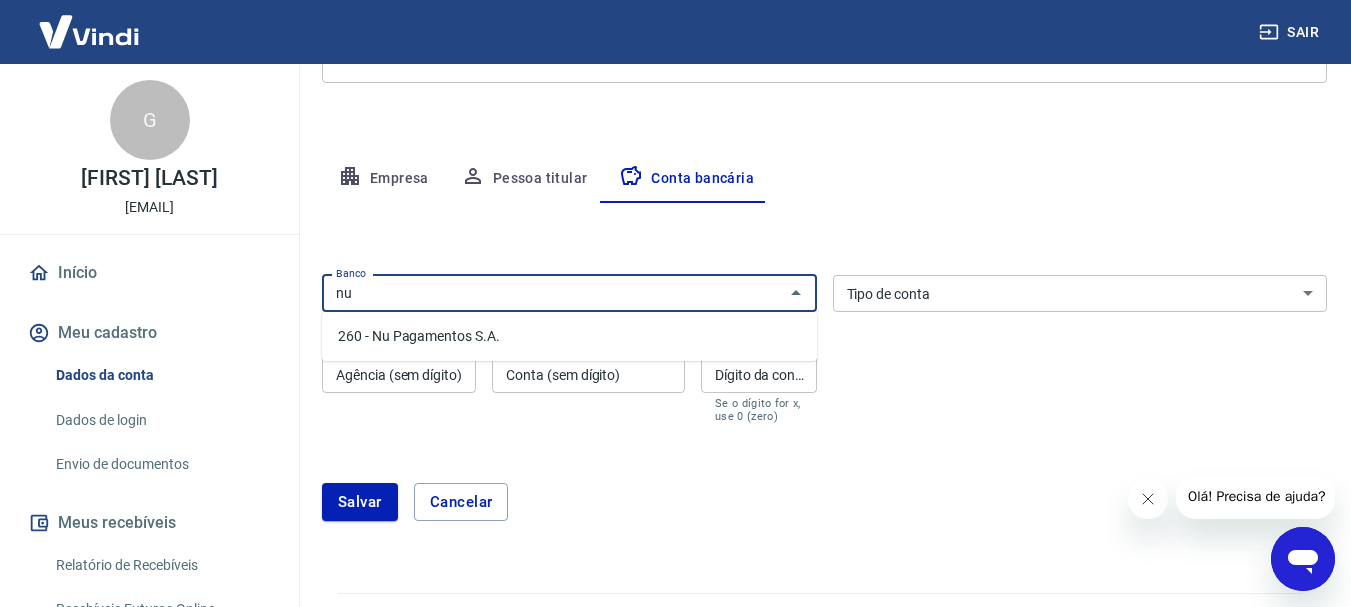 click on "260 - Nu Pagamentos S.A." at bounding box center [569, 336] 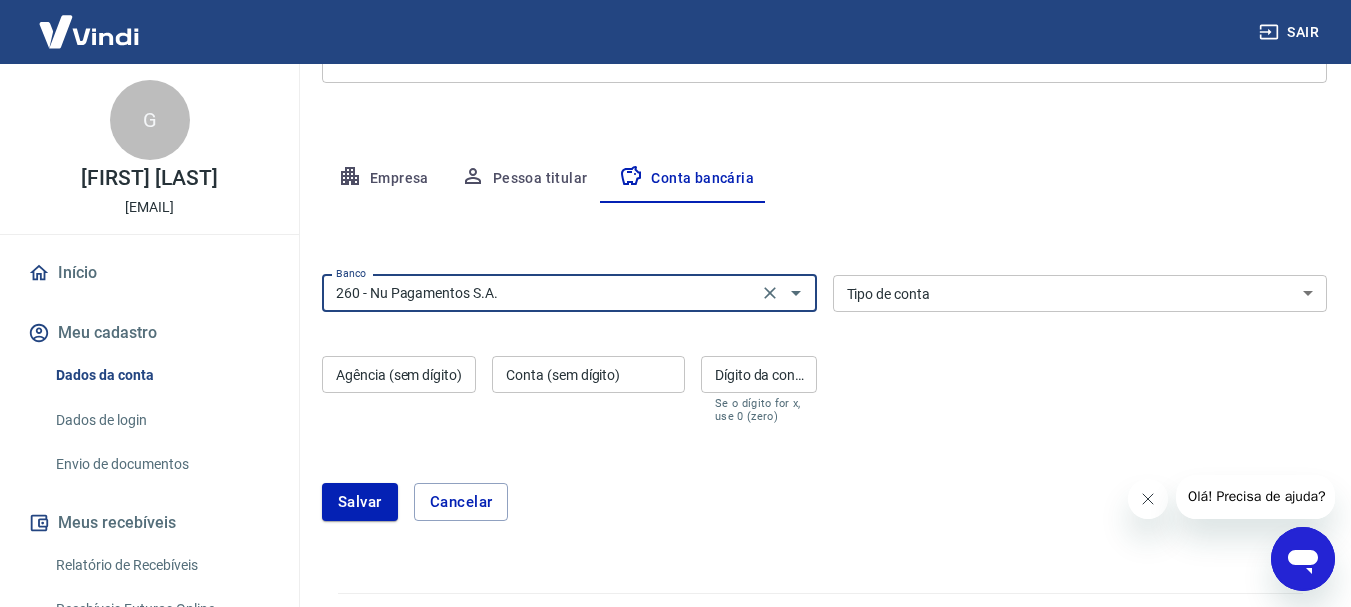 type on "260 - Nu Pagamentos S.A." 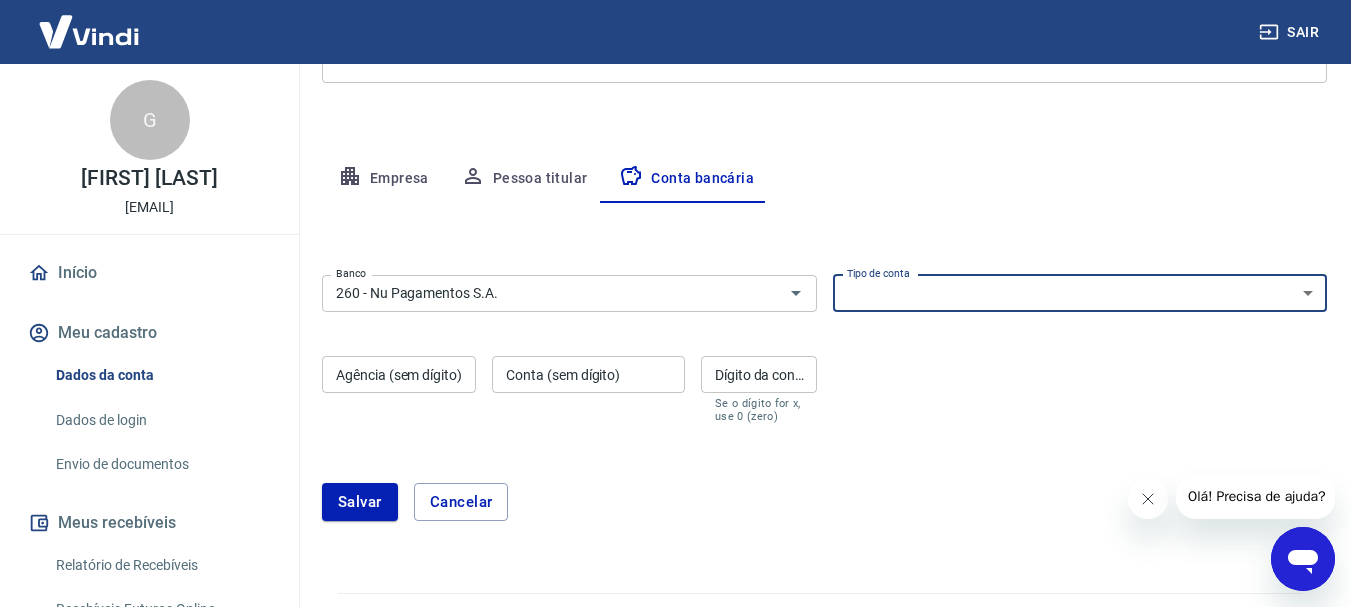 click on "Conta Corrente Conta Poupança" at bounding box center (1080, 293) 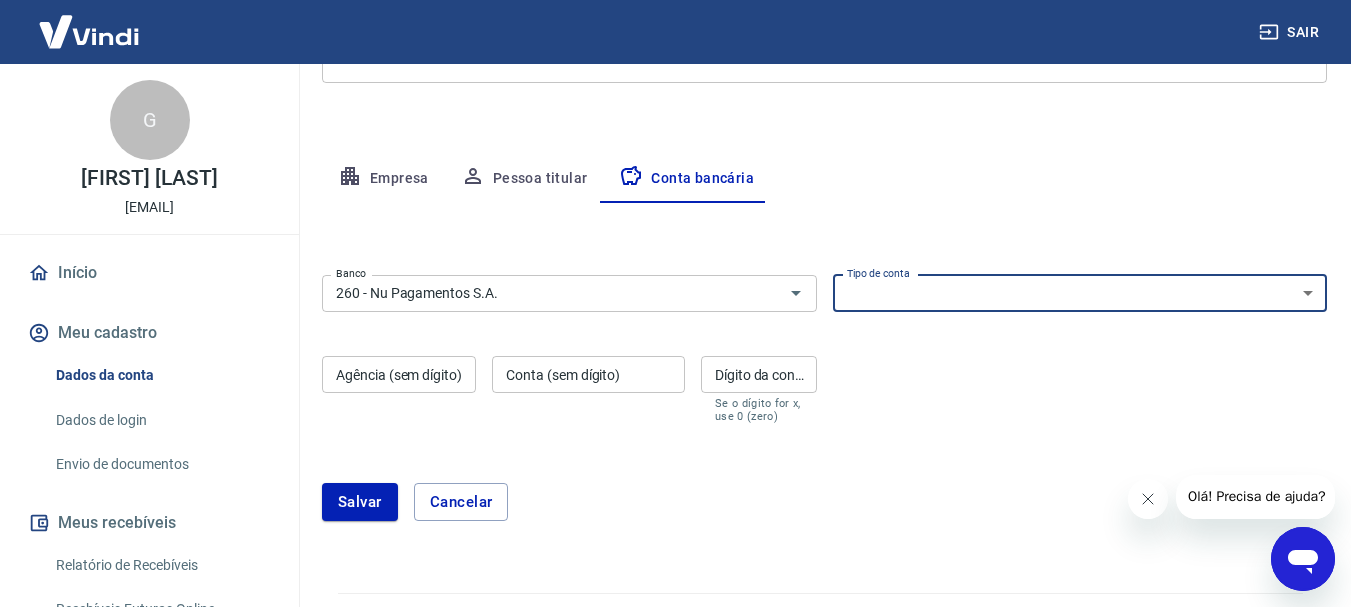 select on "1" 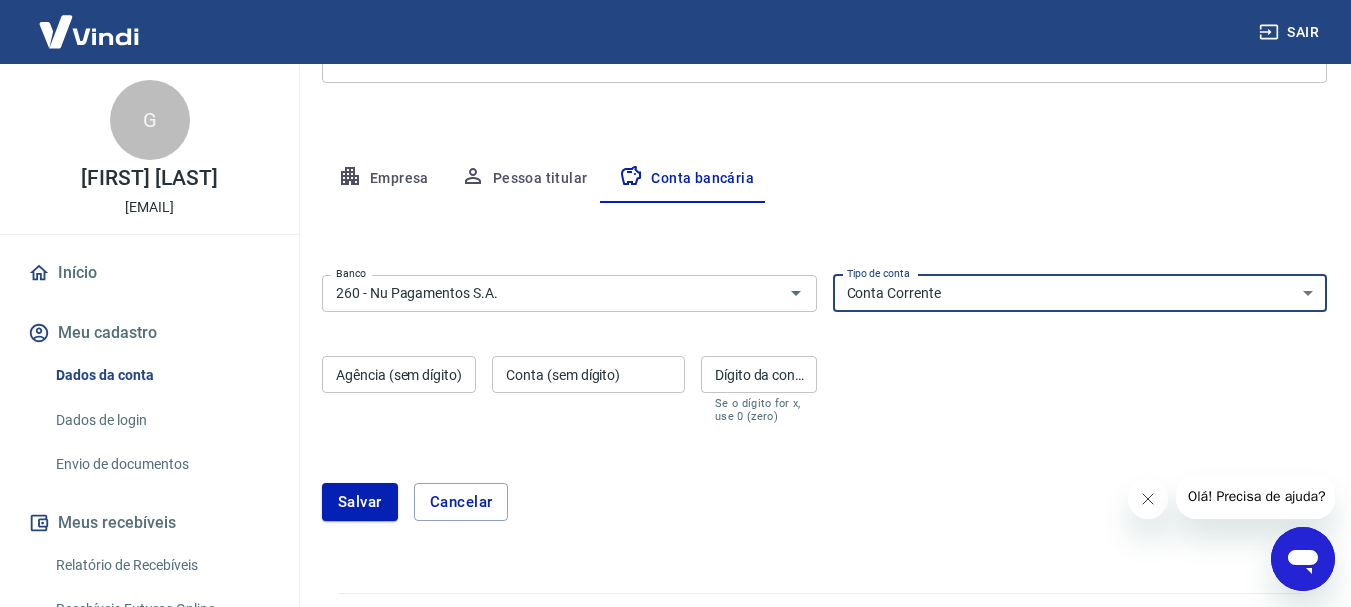 click on "Conta Corrente Conta Poupança" at bounding box center [1080, 293] 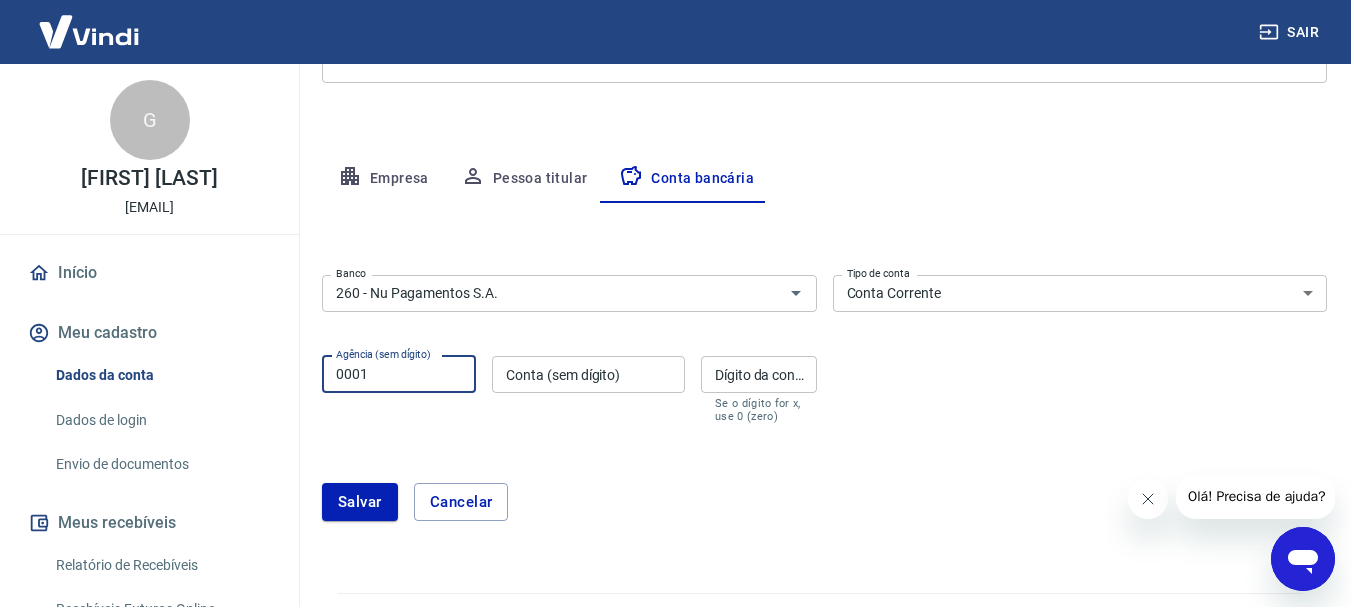 type on "0001" 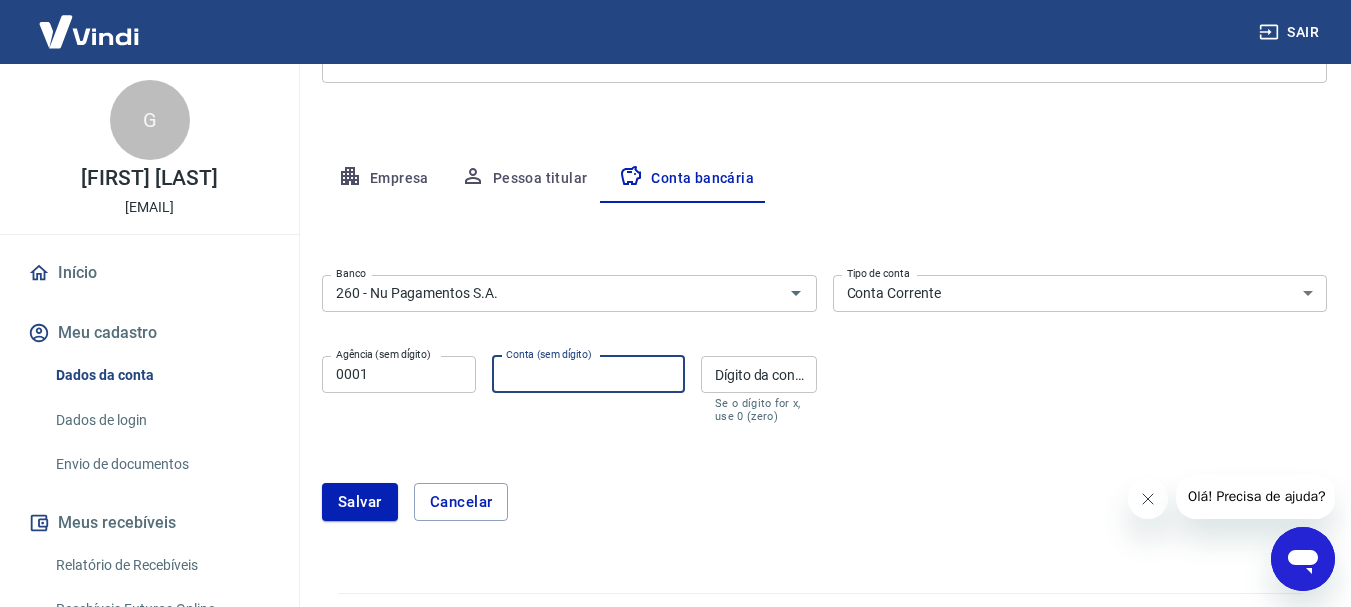 click on "Conta (sem dígito)" at bounding box center [588, 374] 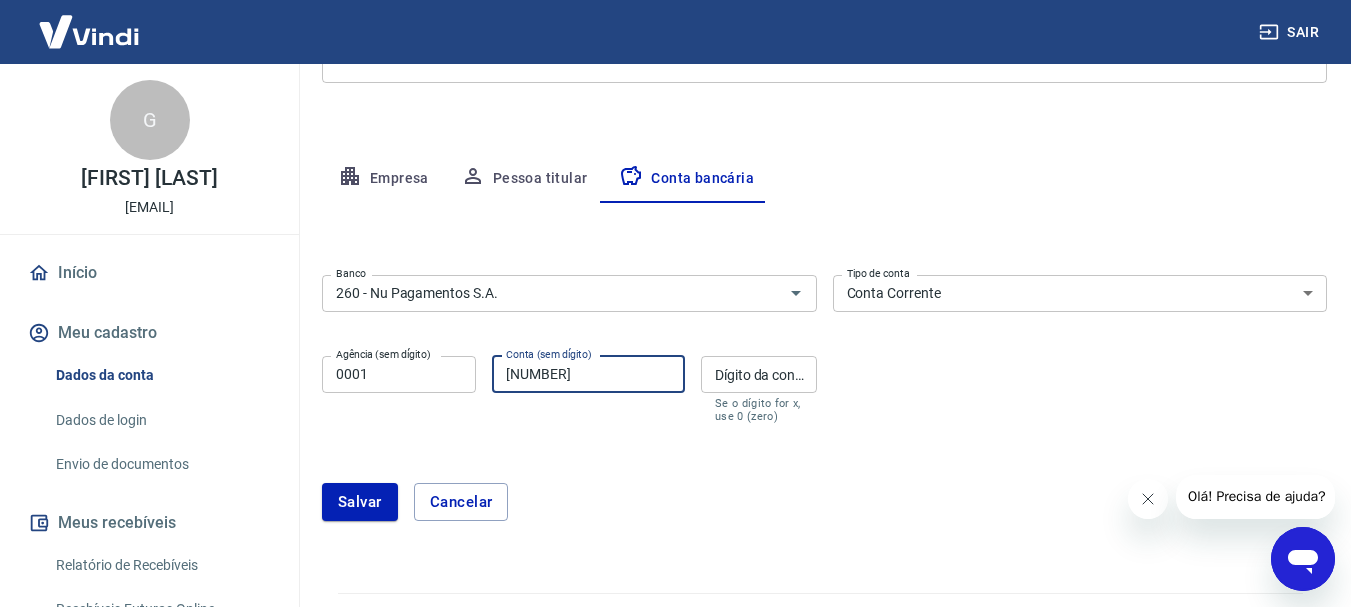 type on "731458099" 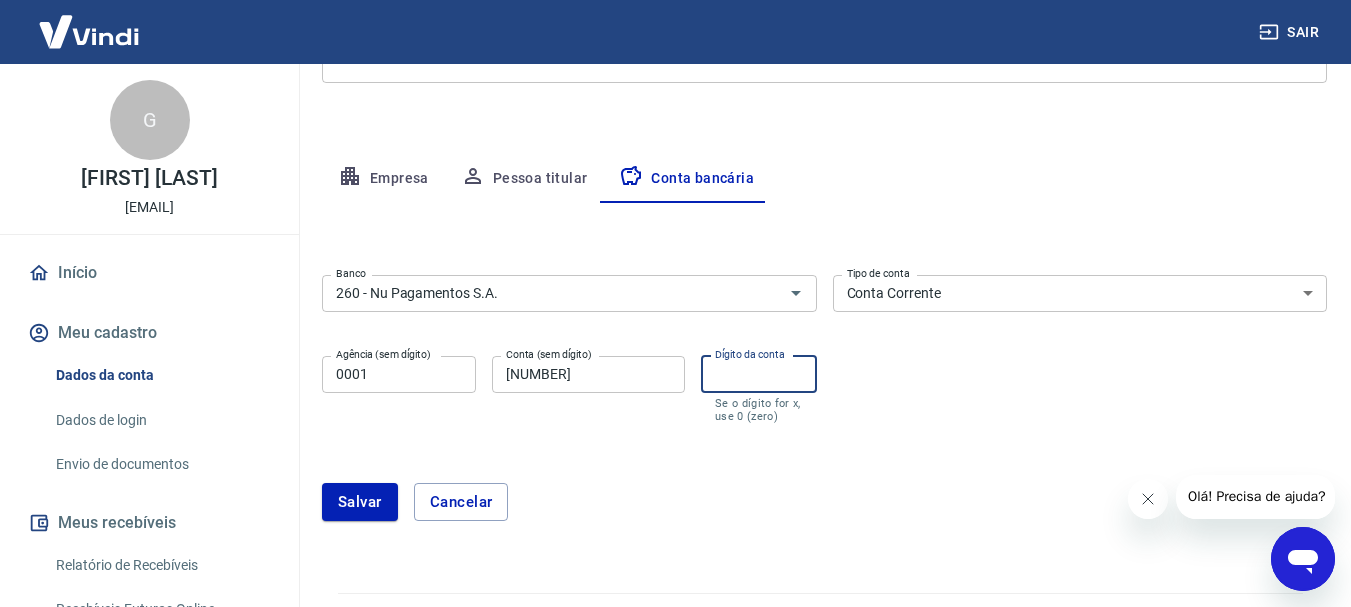 click on "Dígito da conta" at bounding box center (759, 374) 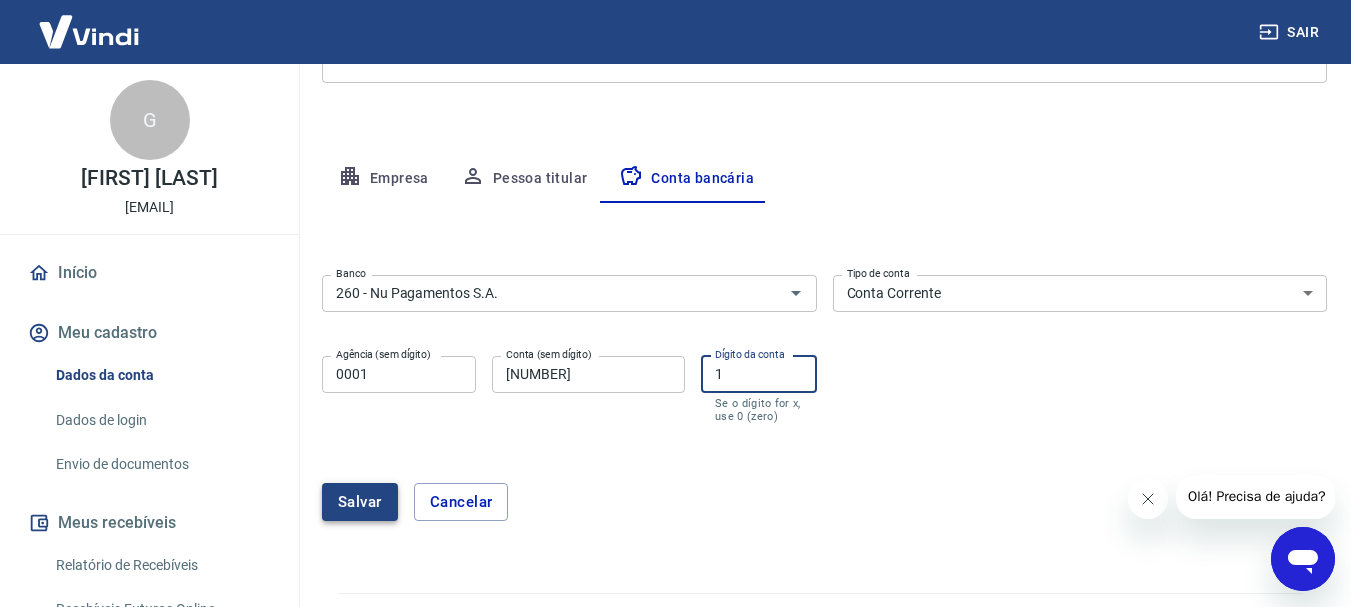 type on "1" 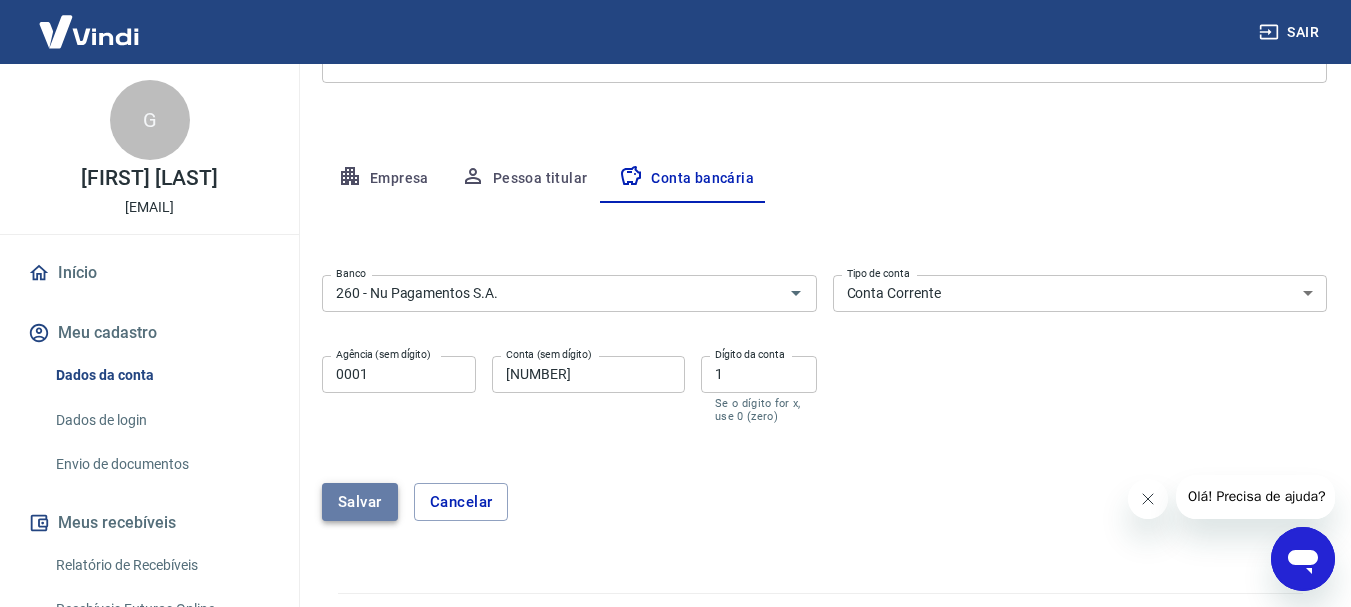 click on "Salvar" at bounding box center [360, 502] 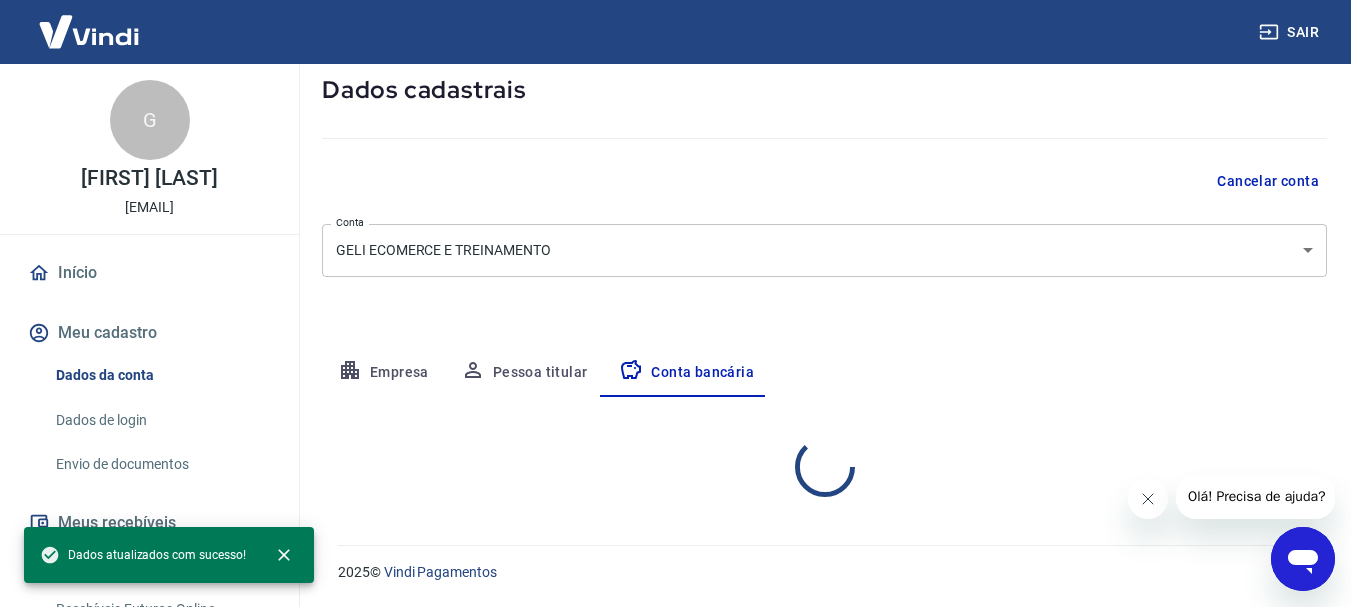 select on "1" 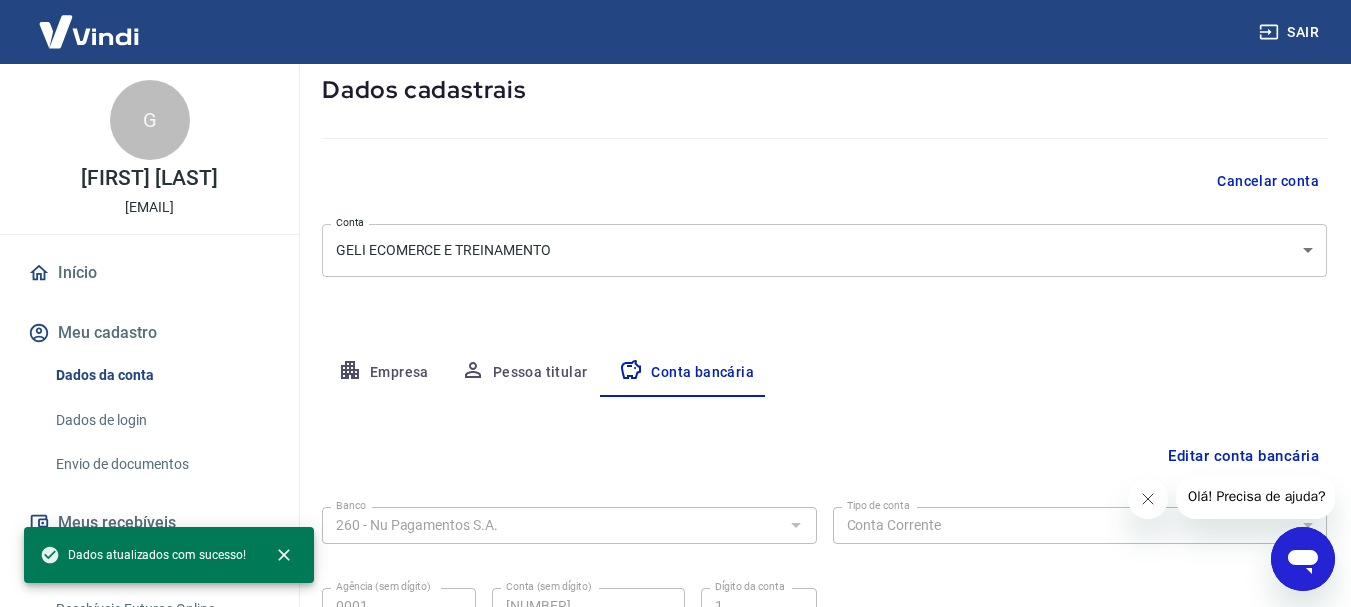 scroll, scrollTop: 304, scrollLeft: 0, axis: vertical 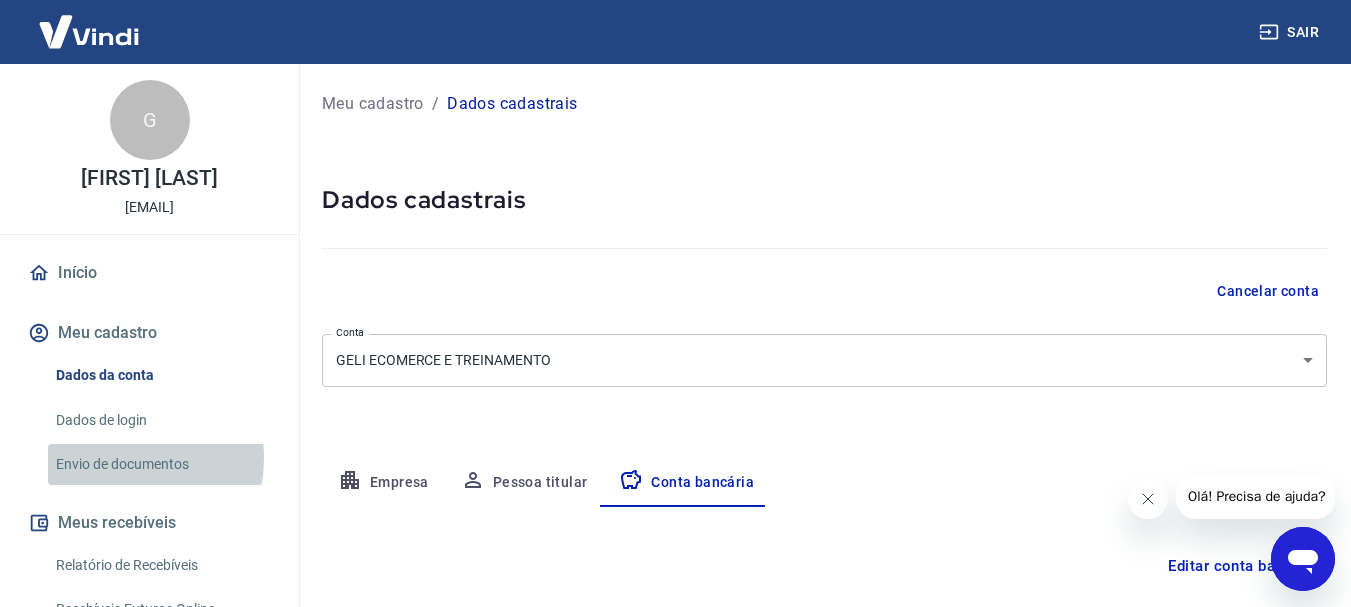 click on "Envio de documentos" at bounding box center [161, 464] 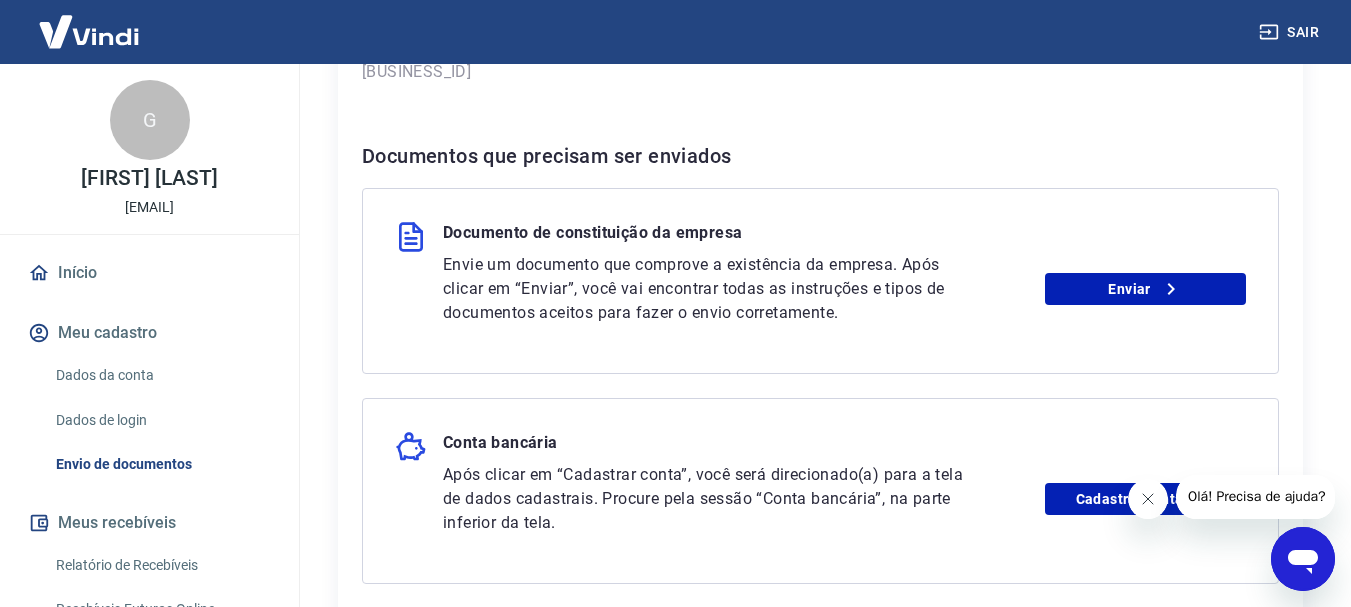 scroll, scrollTop: 374, scrollLeft: 0, axis: vertical 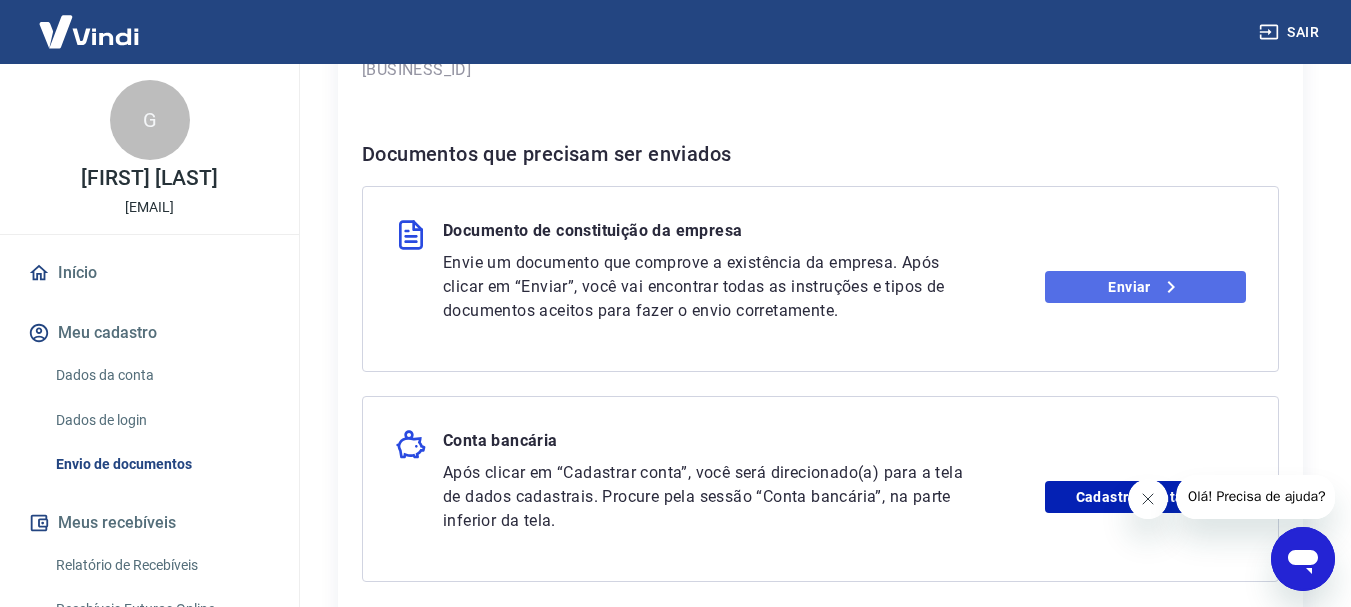 click on "Enviar" at bounding box center (1145, 287) 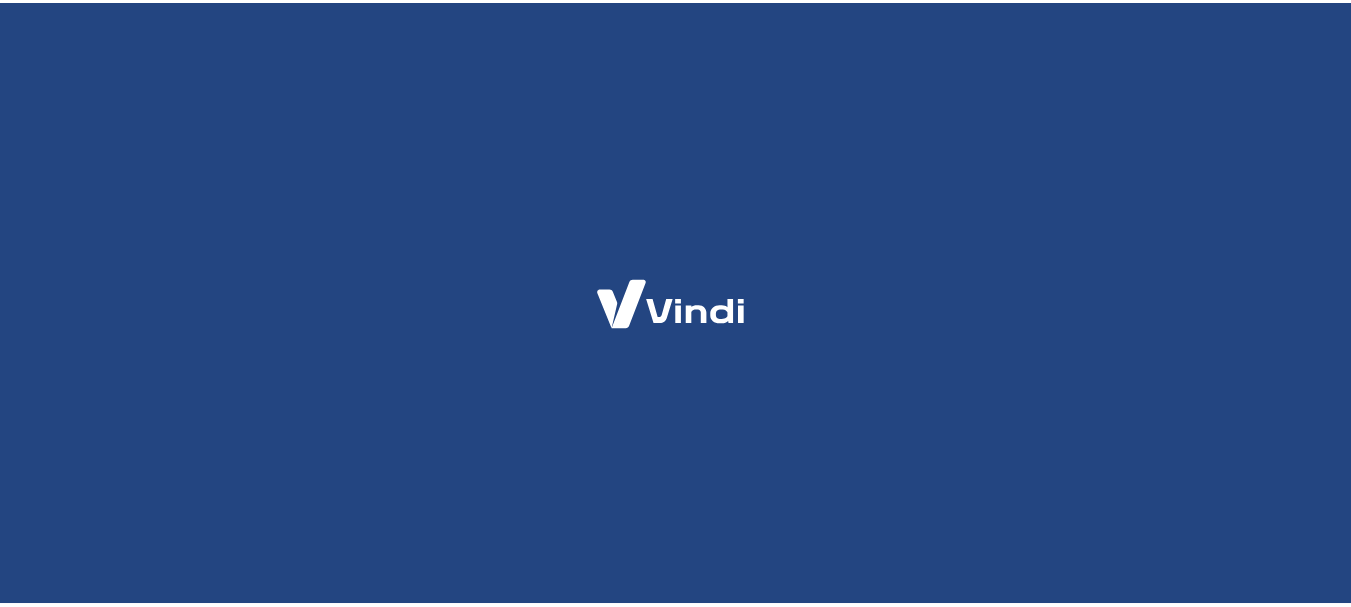 scroll, scrollTop: 0, scrollLeft: 0, axis: both 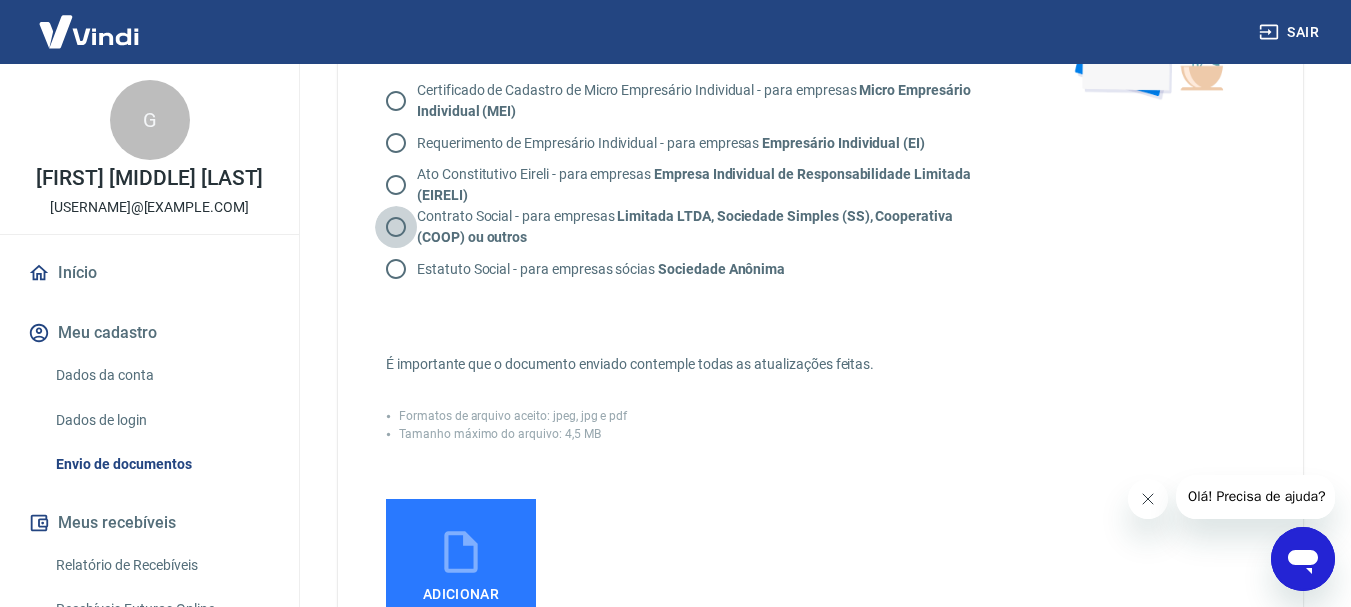 click on "Contrato Social - para empresas   Limitada LTDA, Sociedade Simples (SS), Cooperativa (COOP) ou outros" at bounding box center [396, 227] 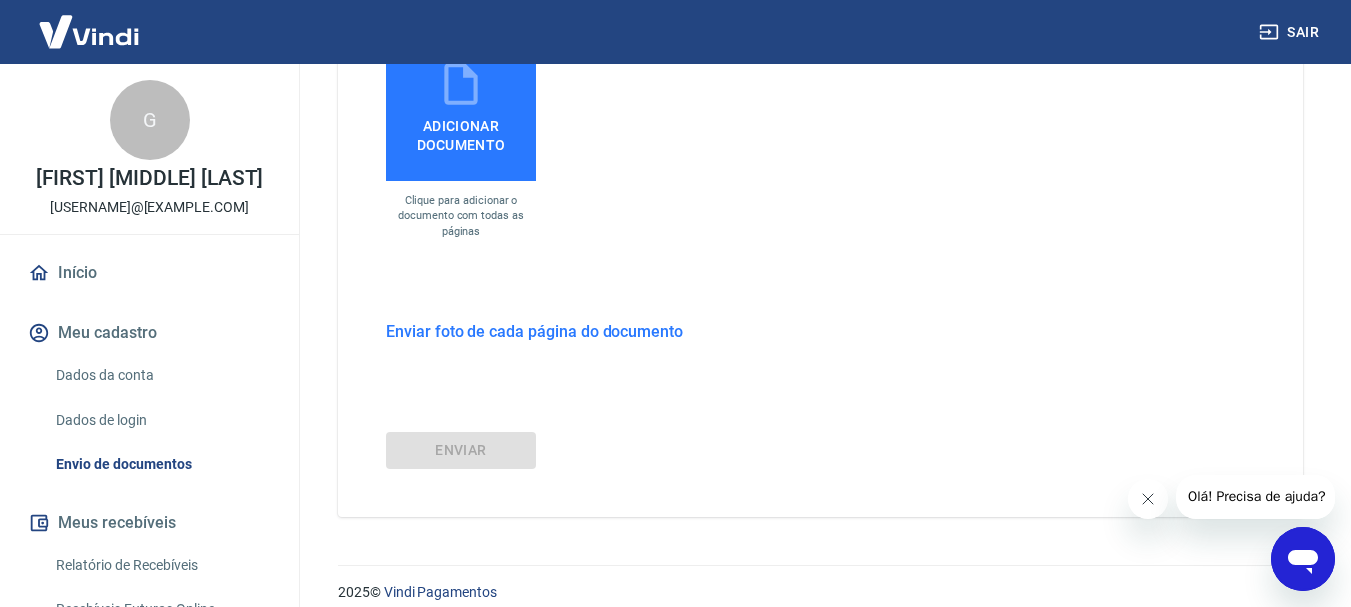 scroll, scrollTop: 747, scrollLeft: 0, axis: vertical 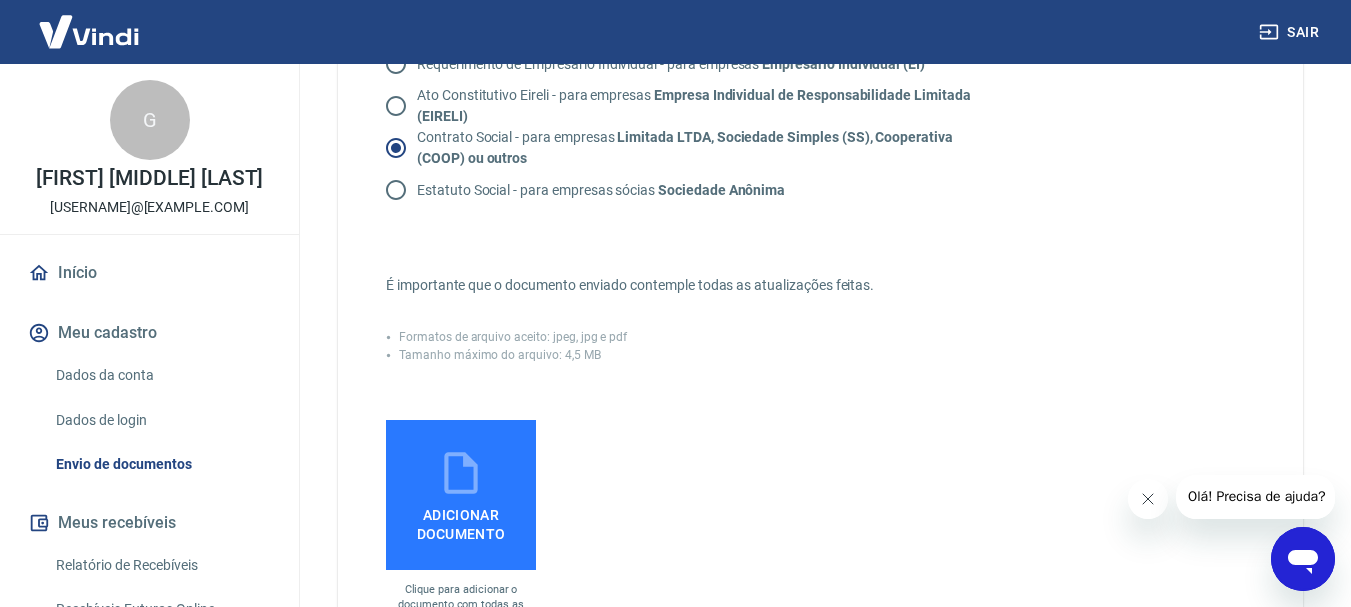 click 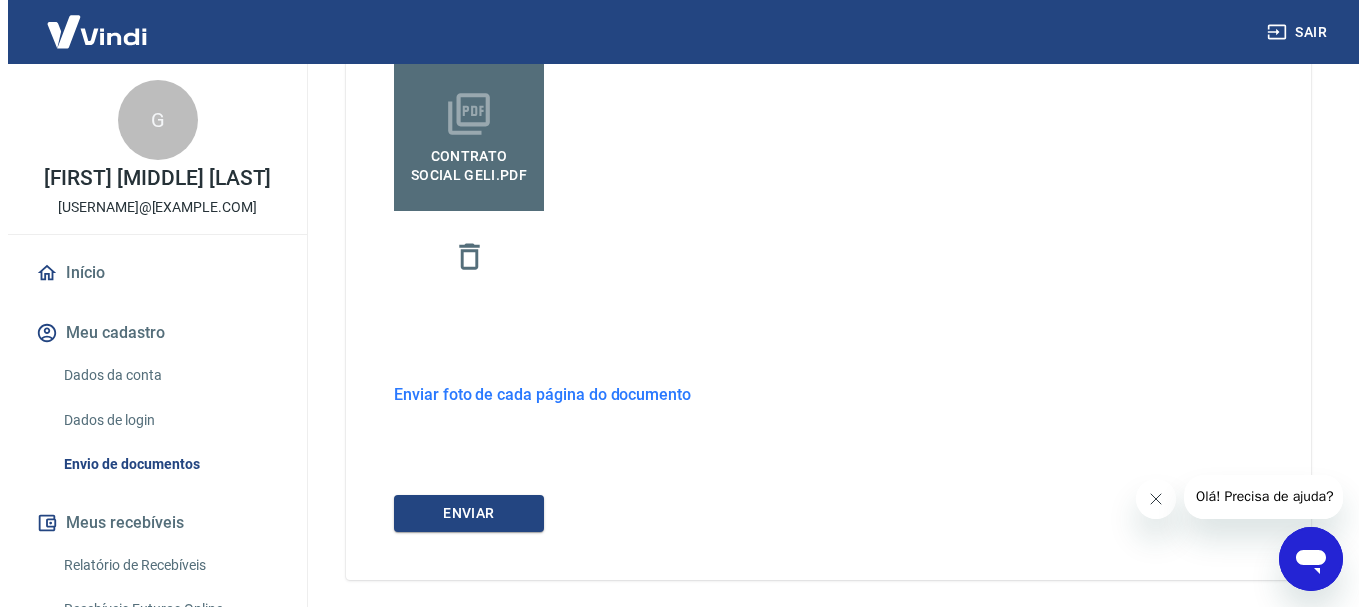scroll, scrollTop: 780, scrollLeft: 0, axis: vertical 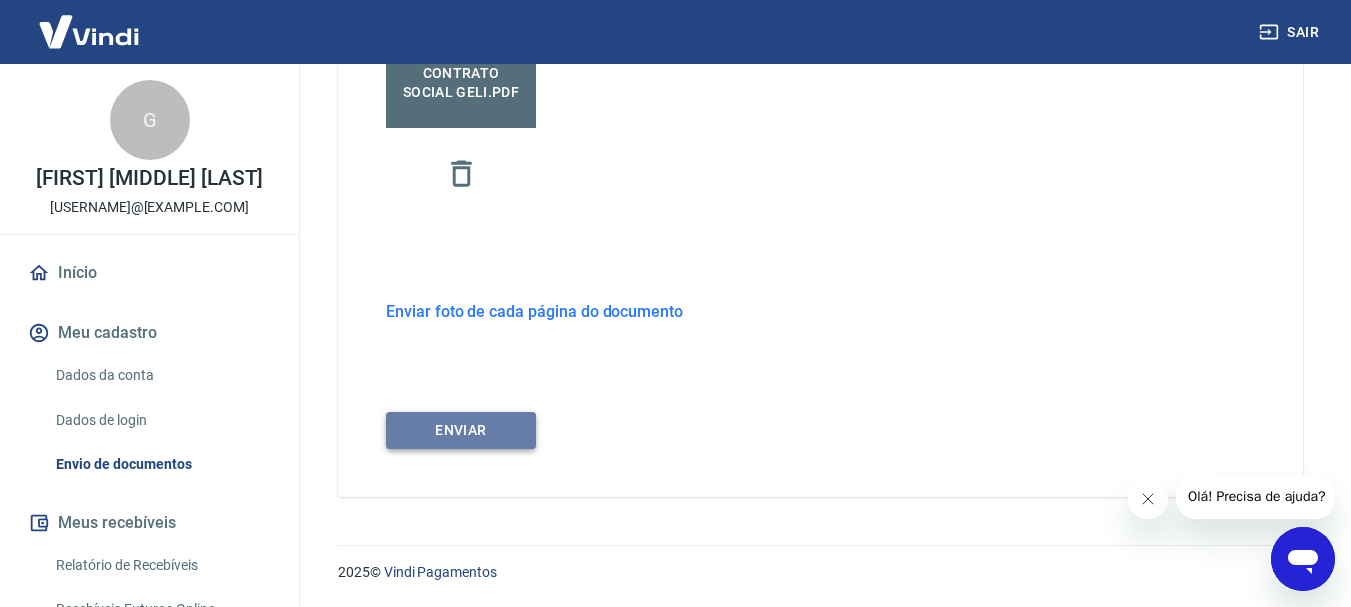 click on "ENVIAR" at bounding box center (461, 430) 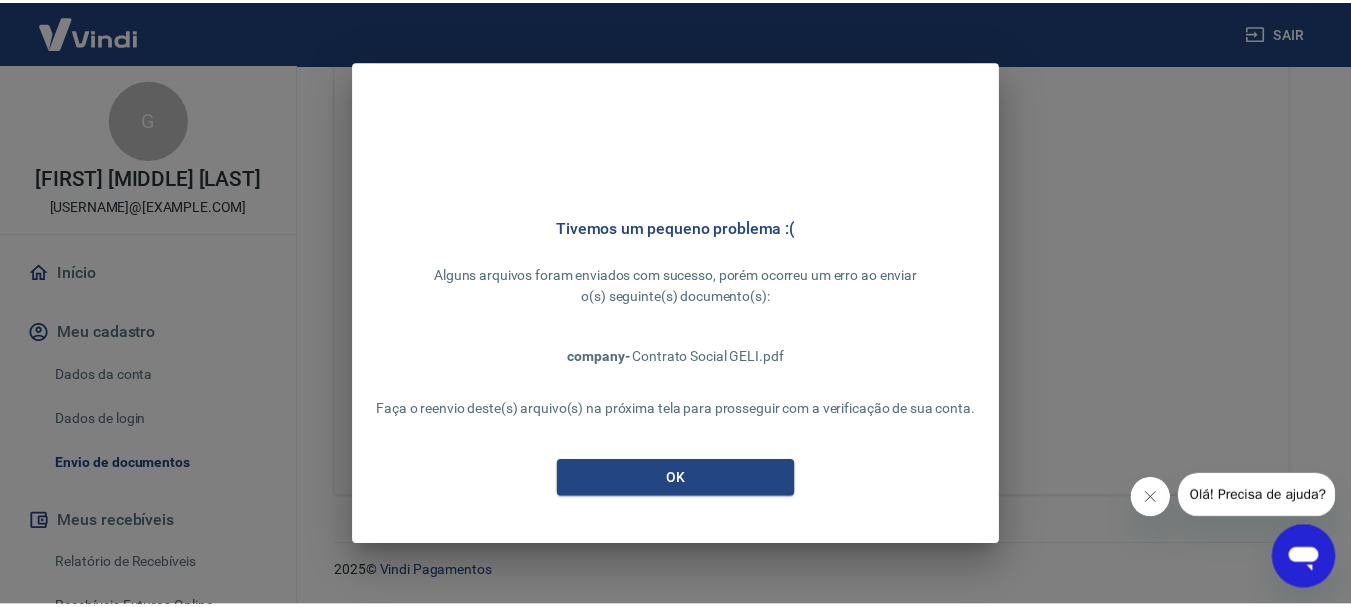 scroll, scrollTop: 747, scrollLeft: 0, axis: vertical 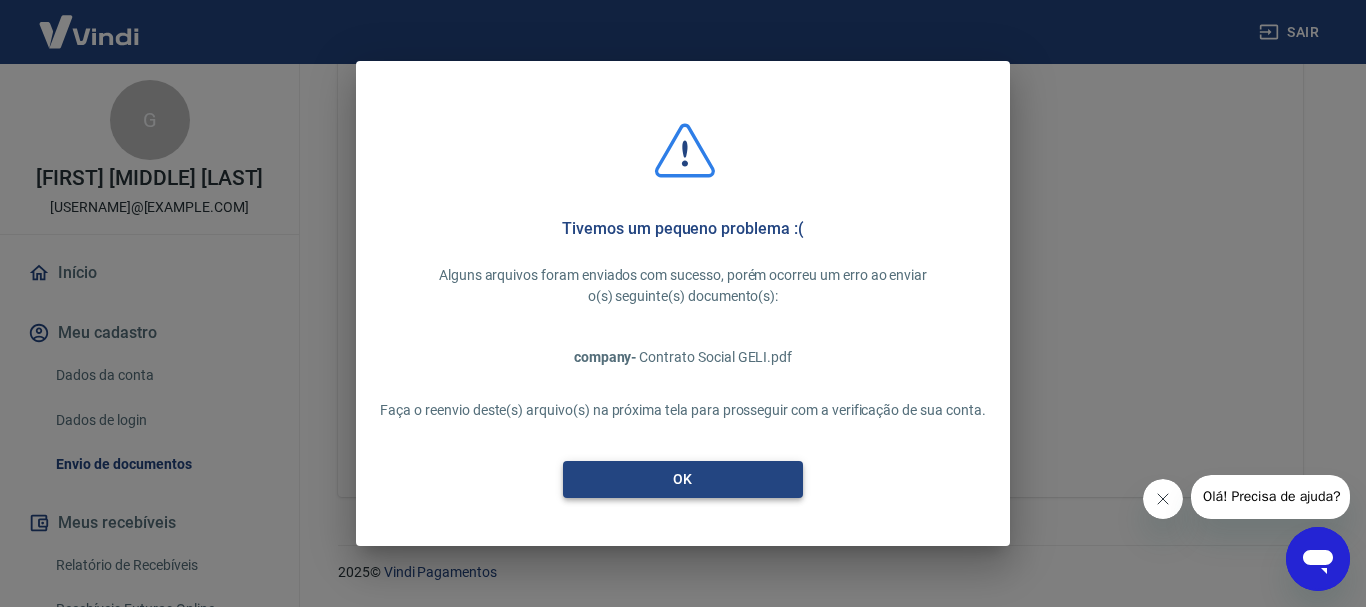 click on "OK" at bounding box center [683, 479] 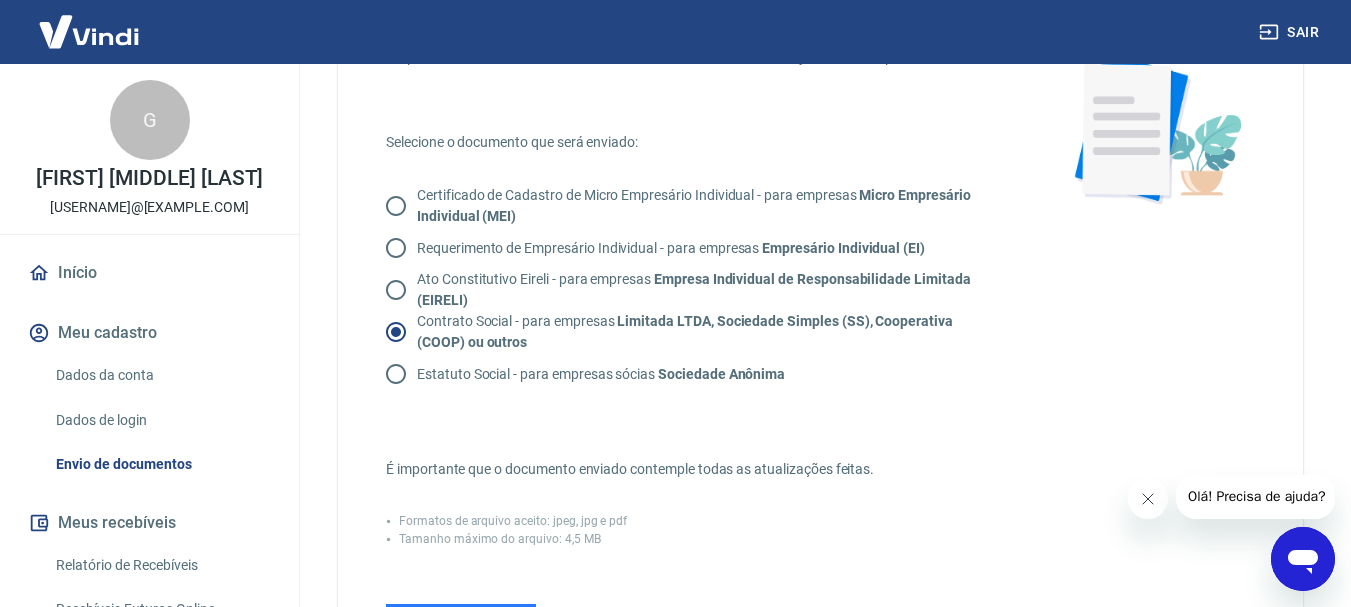 scroll, scrollTop: 2, scrollLeft: 0, axis: vertical 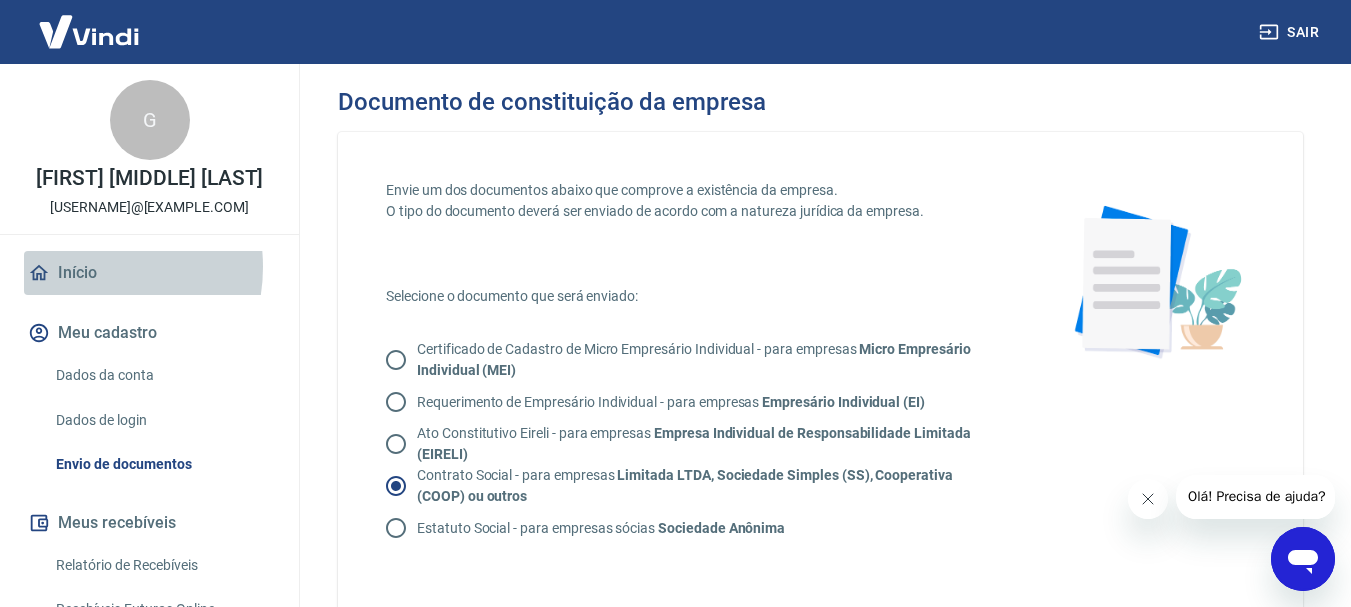 click on "Início" at bounding box center [149, 273] 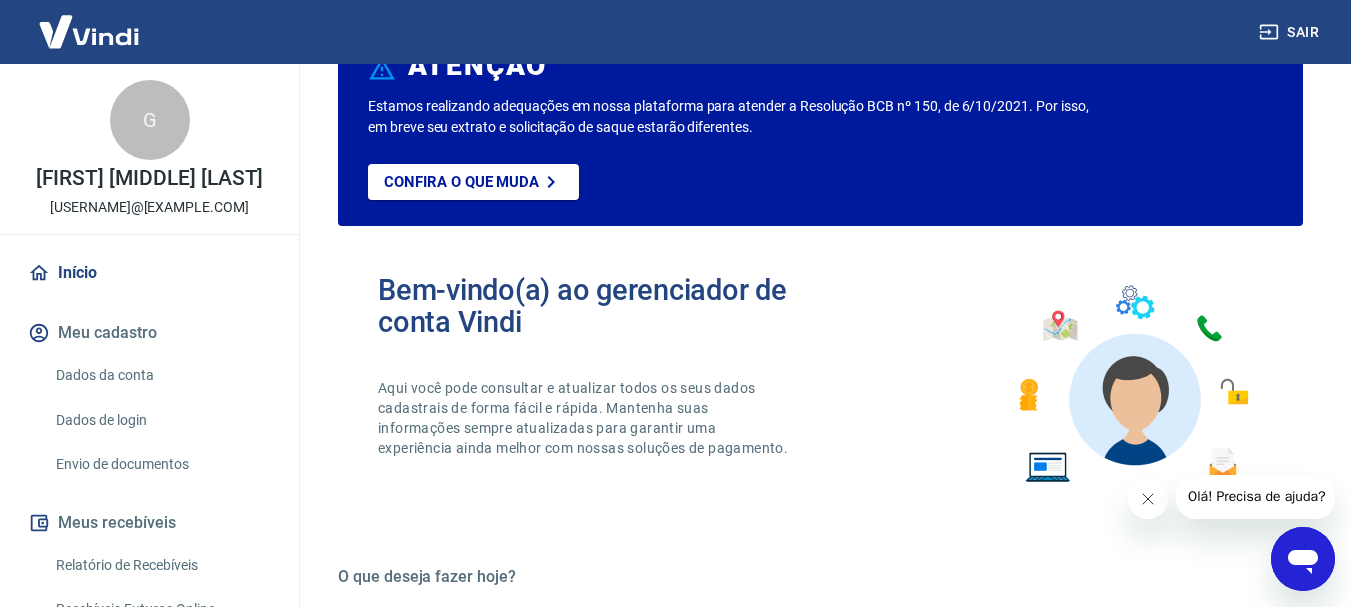 scroll, scrollTop: 0, scrollLeft: 0, axis: both 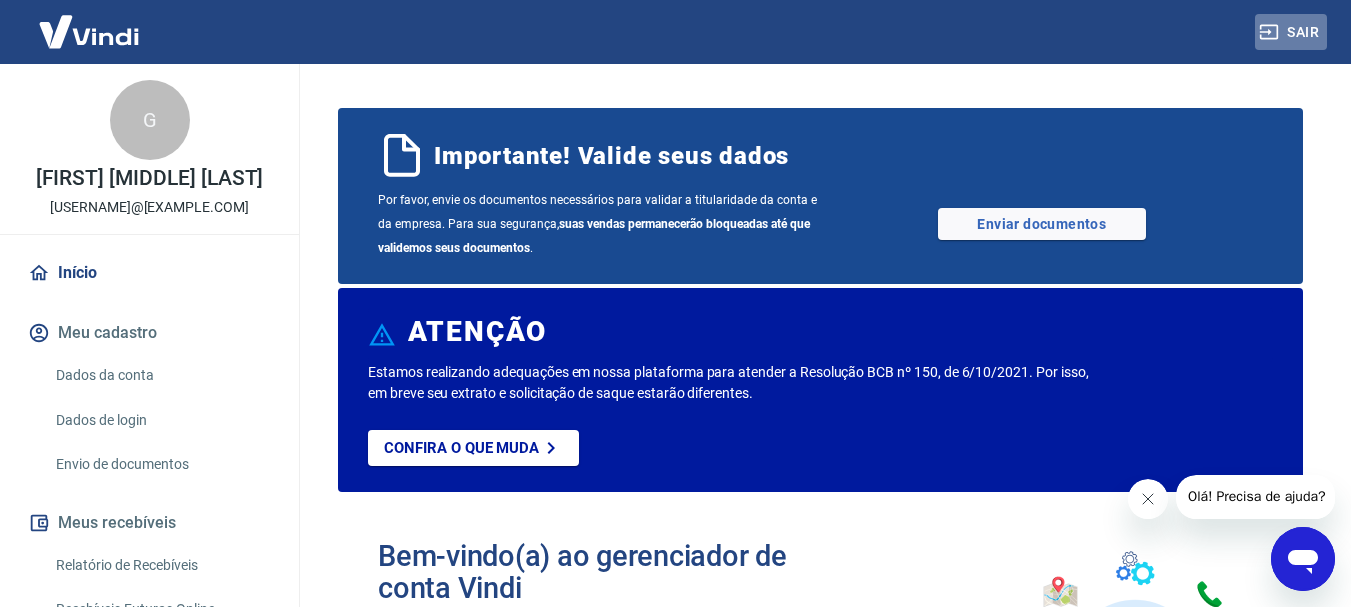 click on "Sair" at bounding box center [1291, 32] 